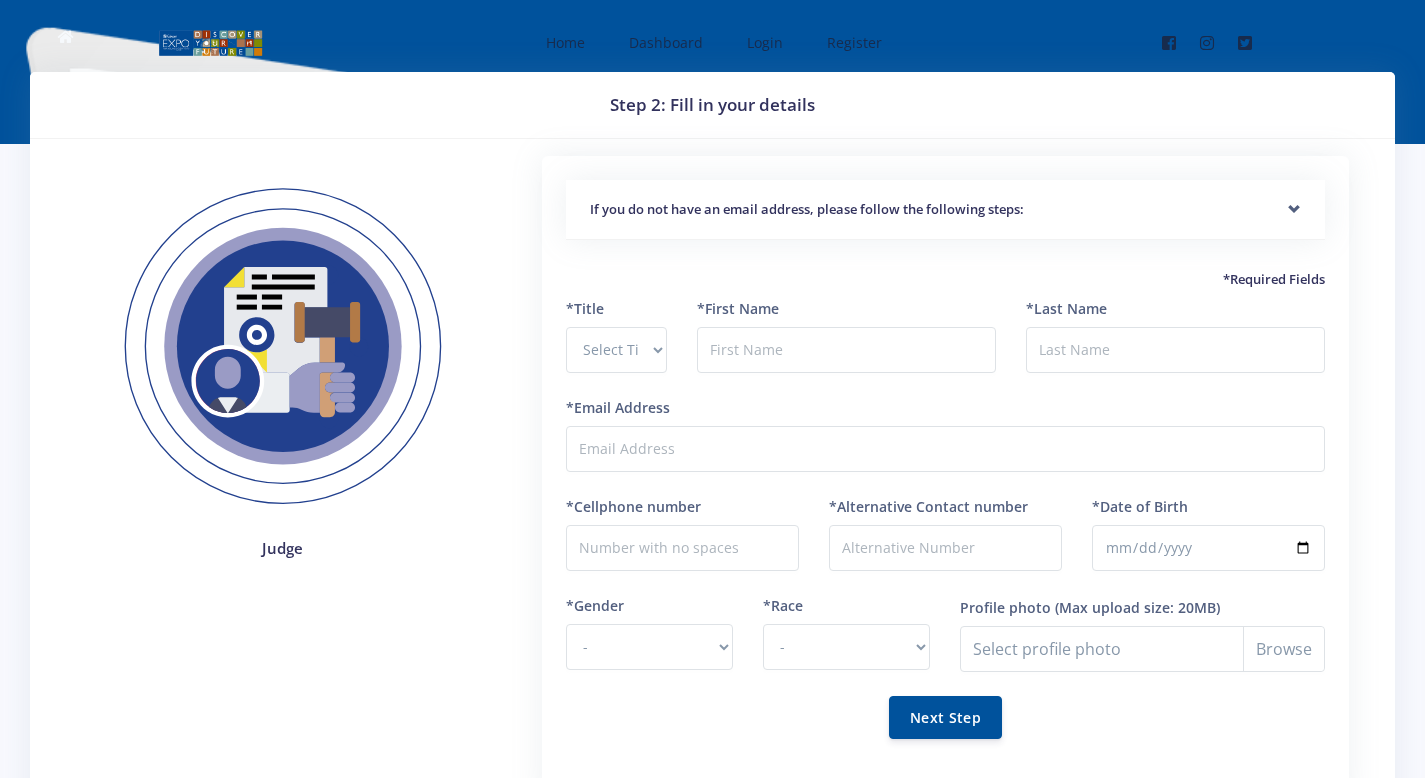 scroll, scrollTop: 0, scrollLeft: 0, axis: both 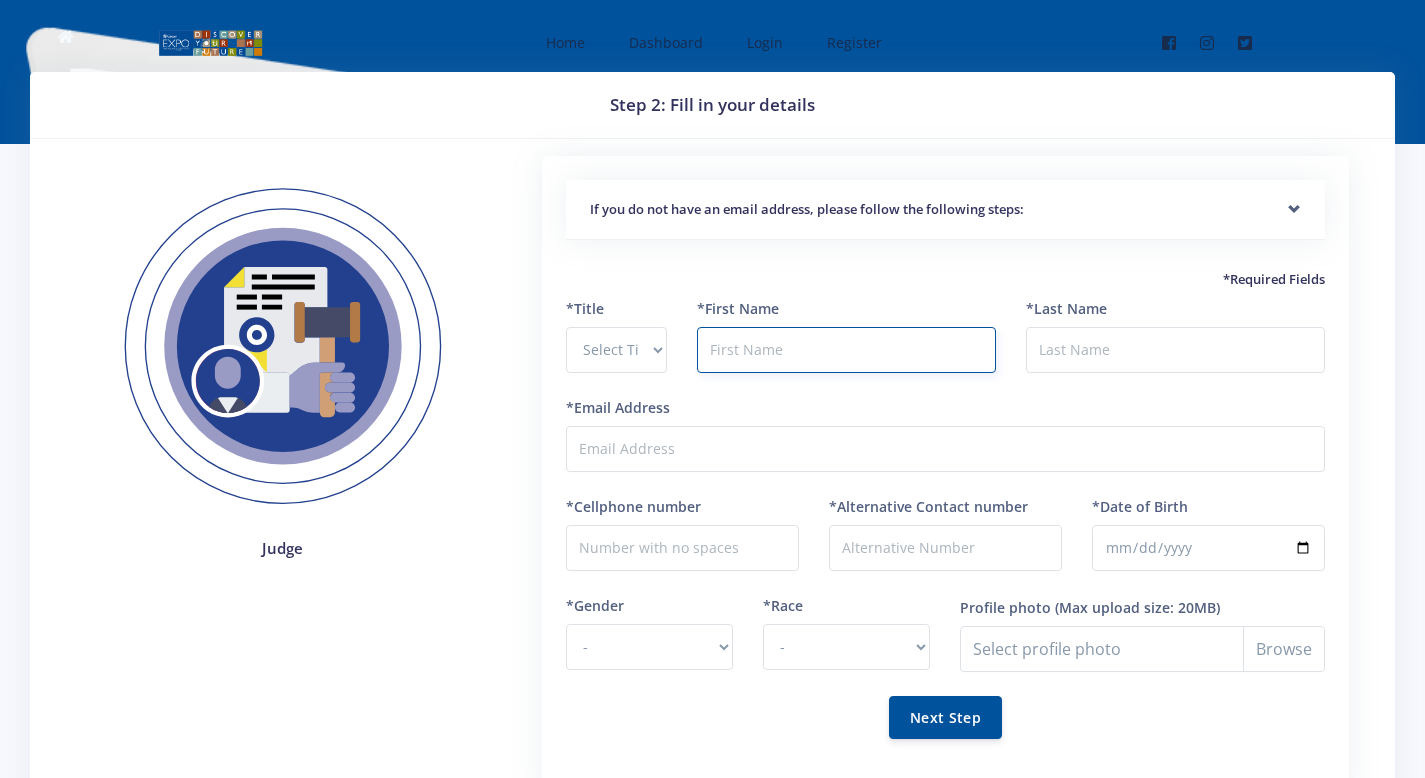 click at bounding box center (846, 350) 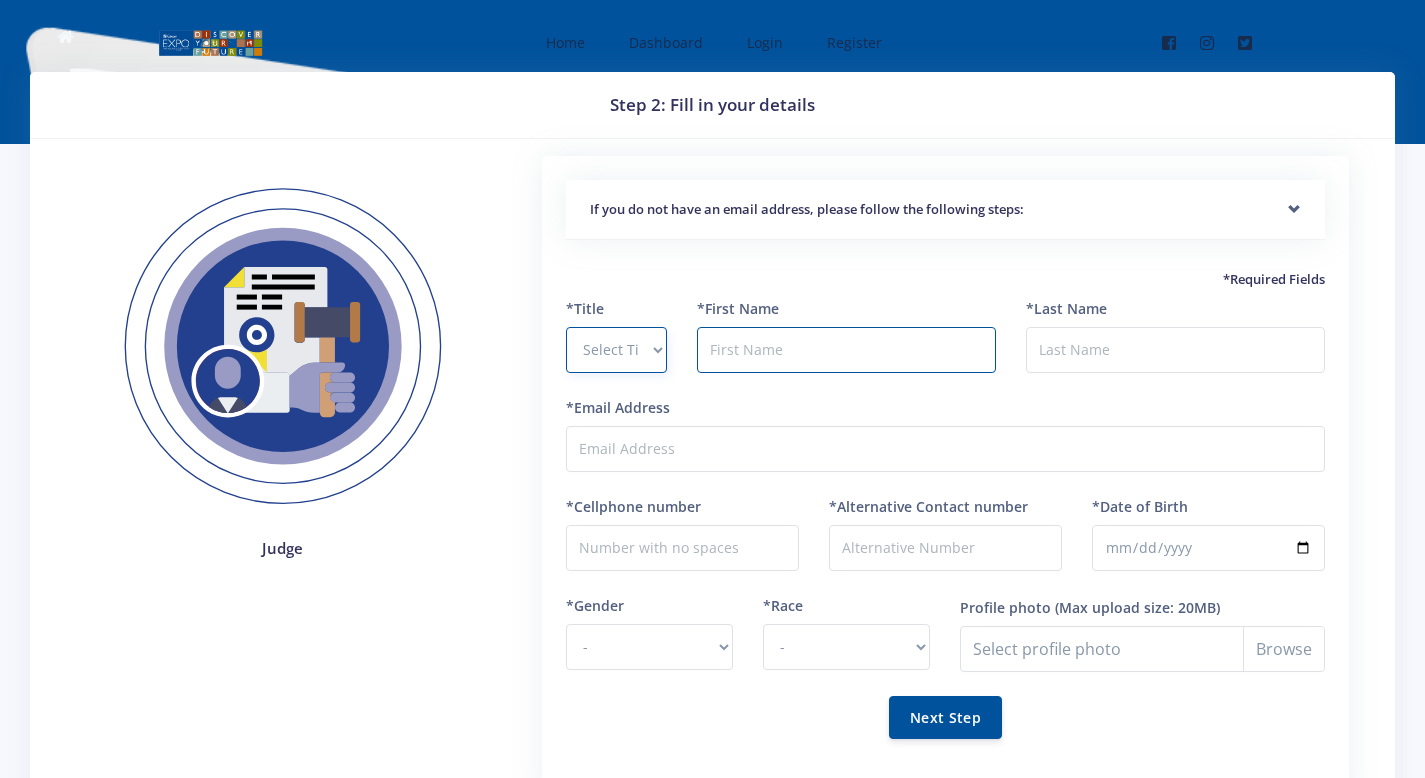 click on "Select Title
Prof
Dr
Mr
Mrs
Ms
[PERSON_NAME]" at bounding box center [617, 350] 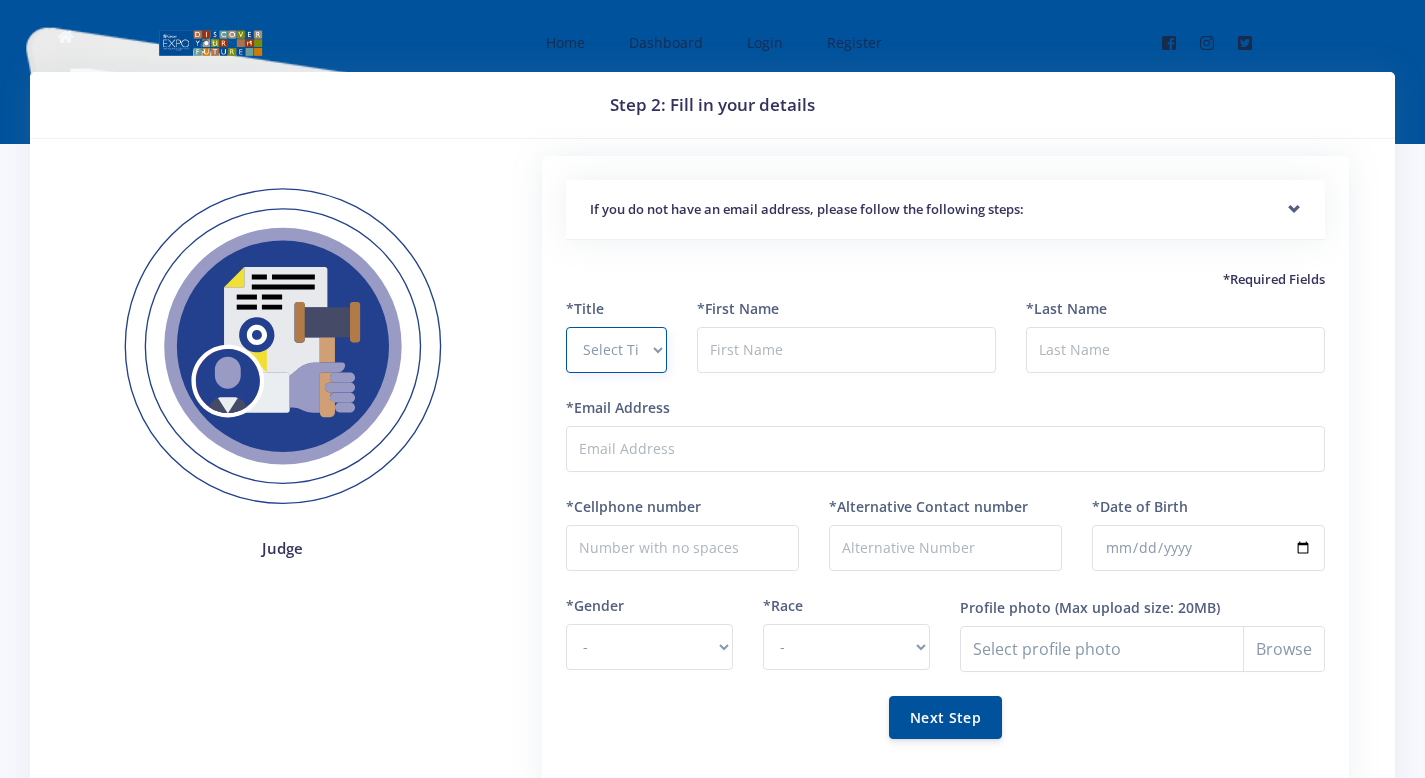 select on "Mr" 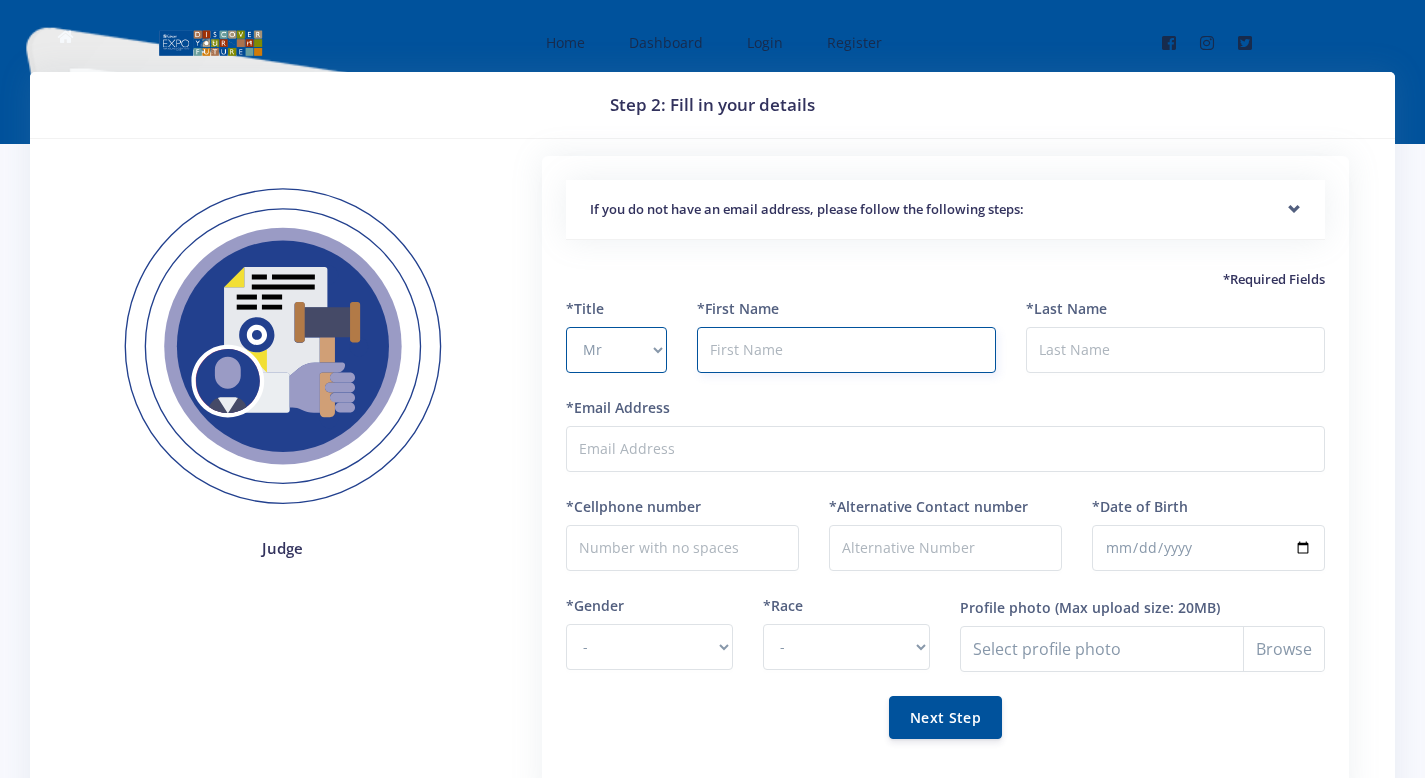click at bounding box center [846, 350] 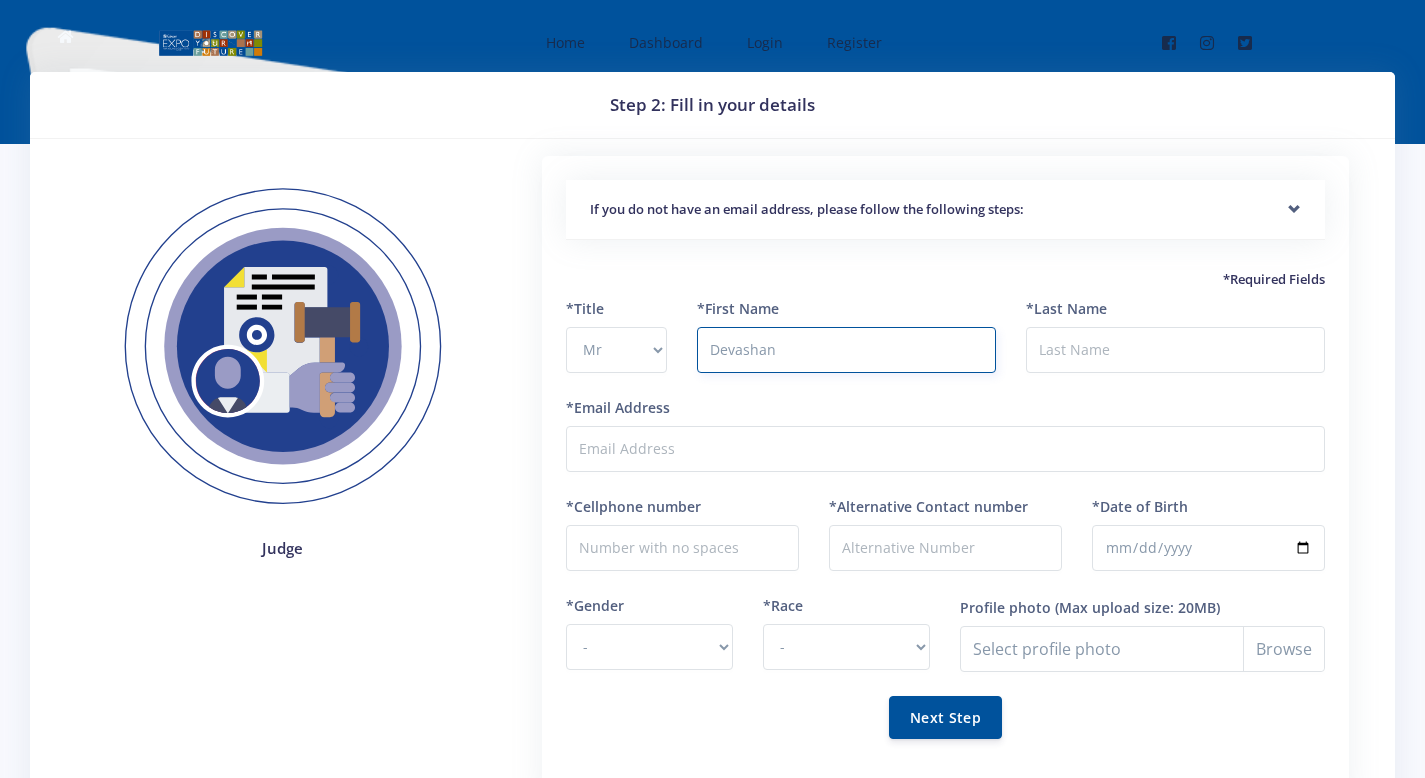 type on "Devashan" 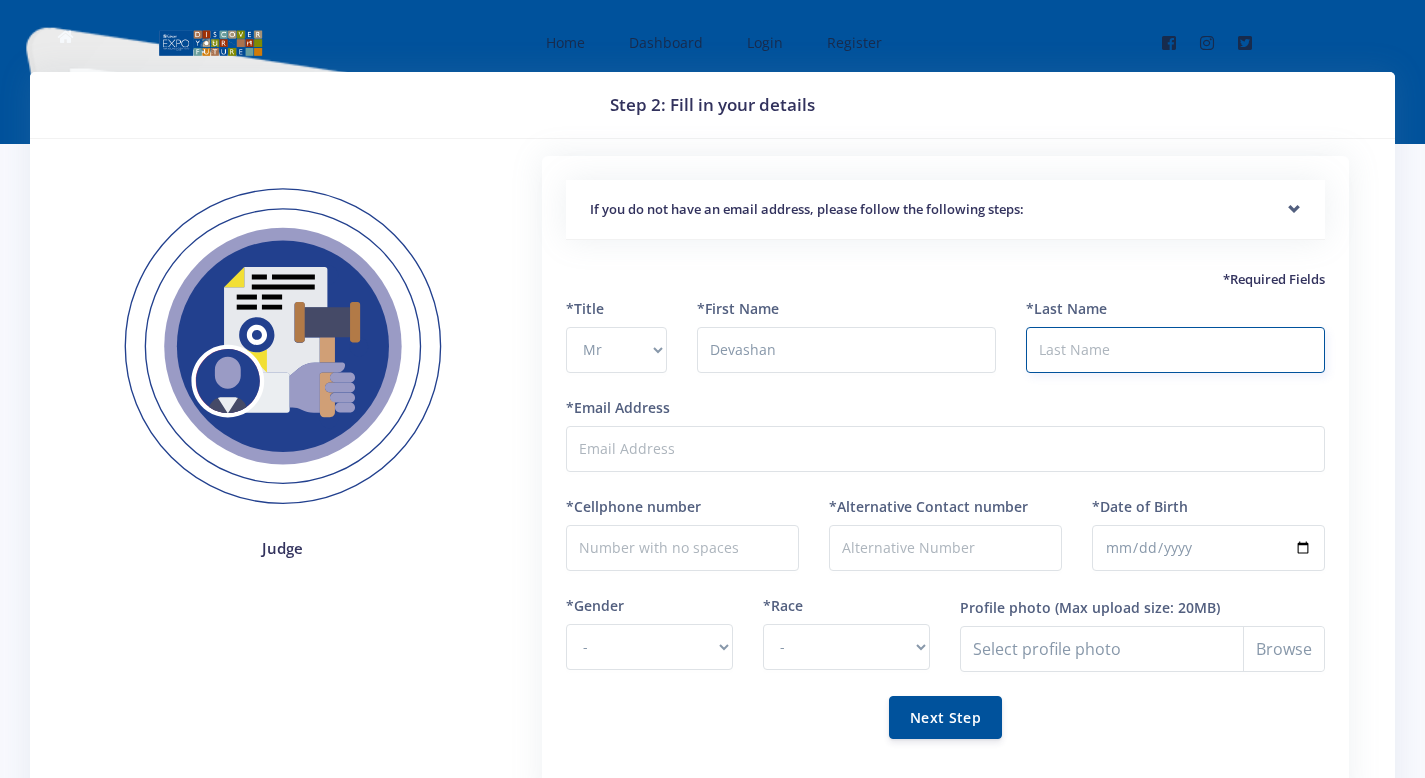 click on "*Last Name" at bounding box center (1175, 350) 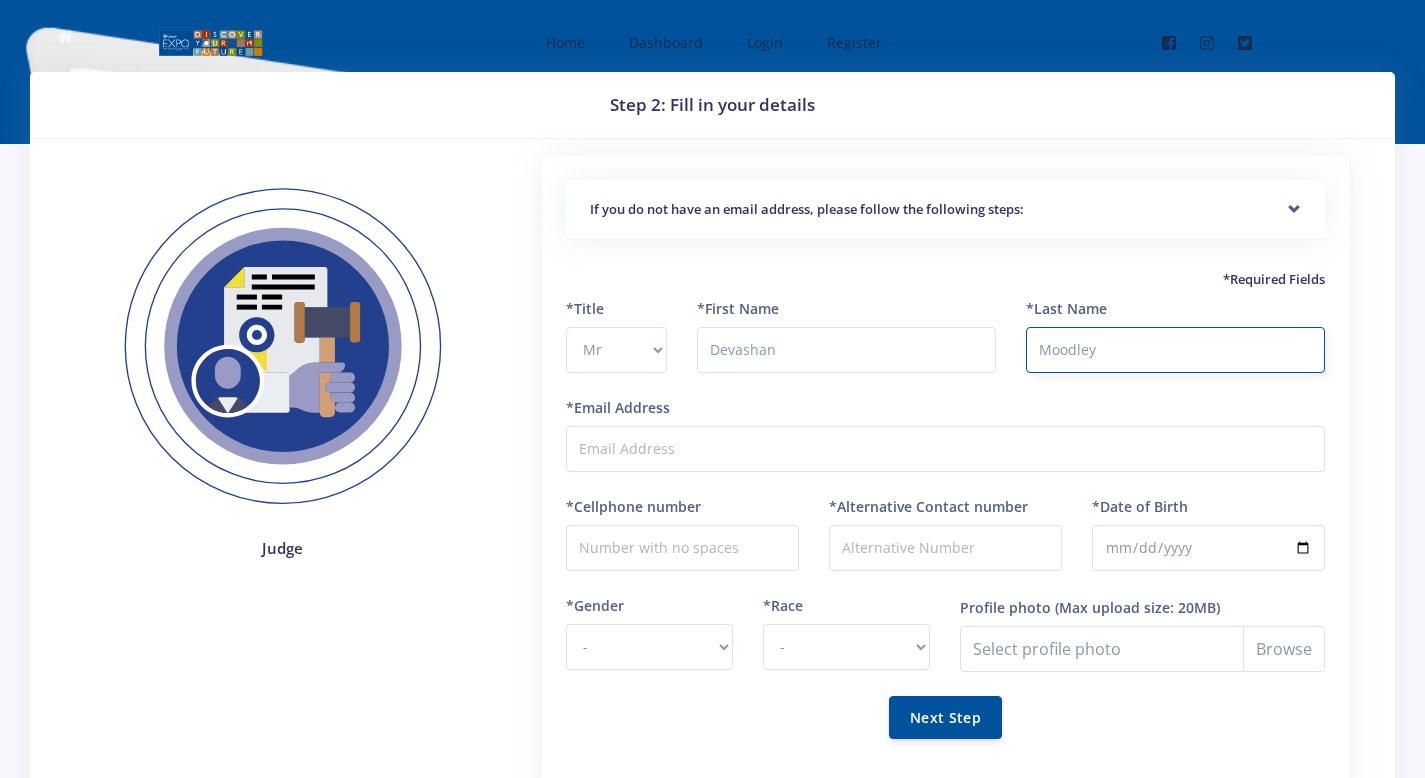 type on "Moodley" 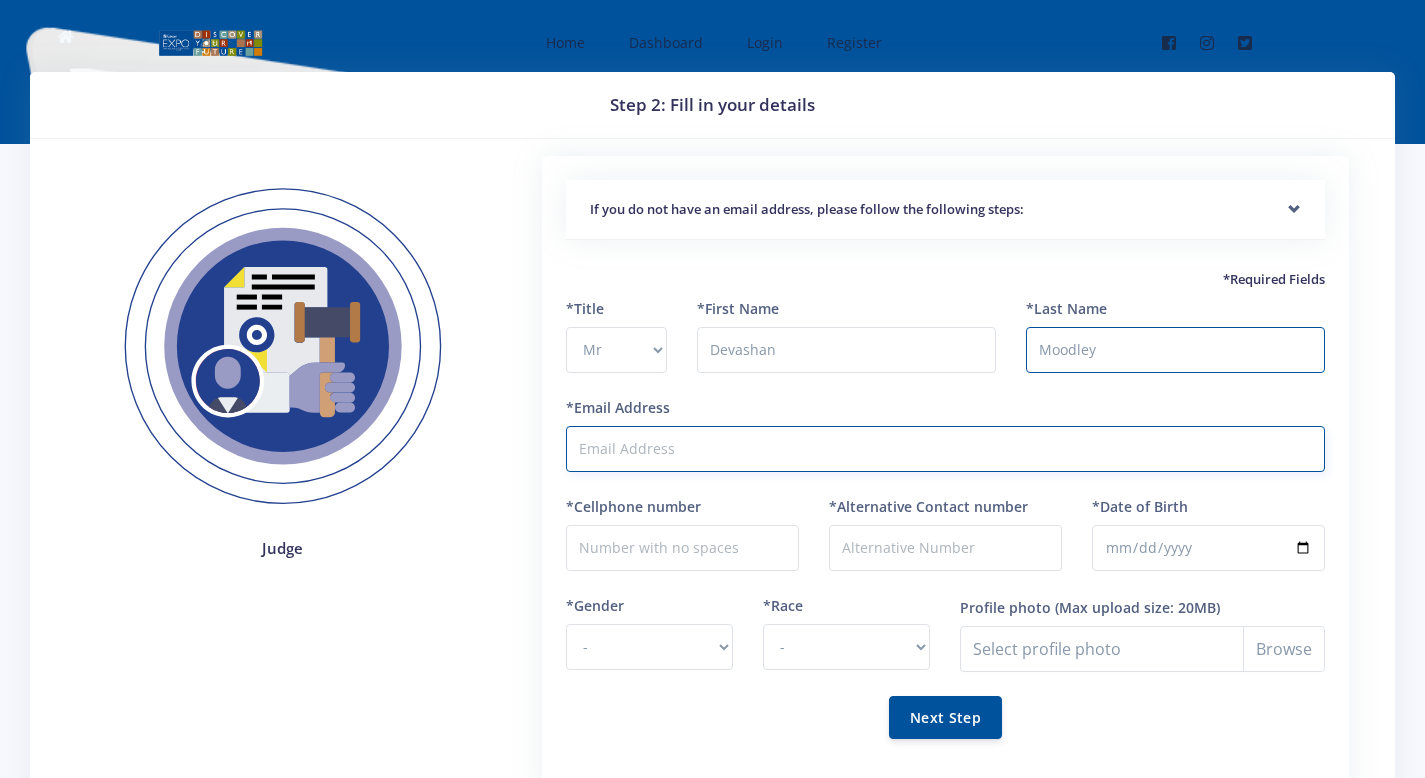click on "*Email Address" at bounding box center (945, 449) 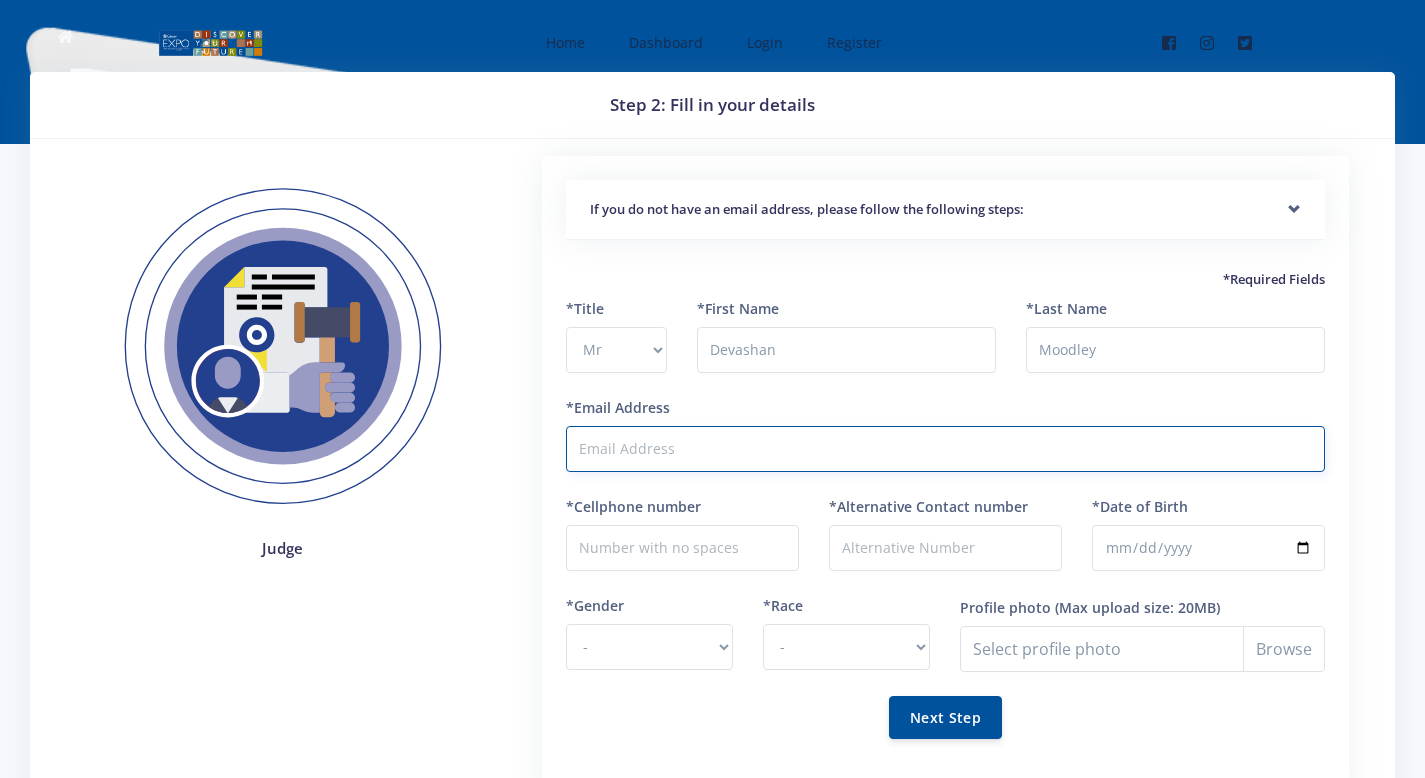 type on "s" 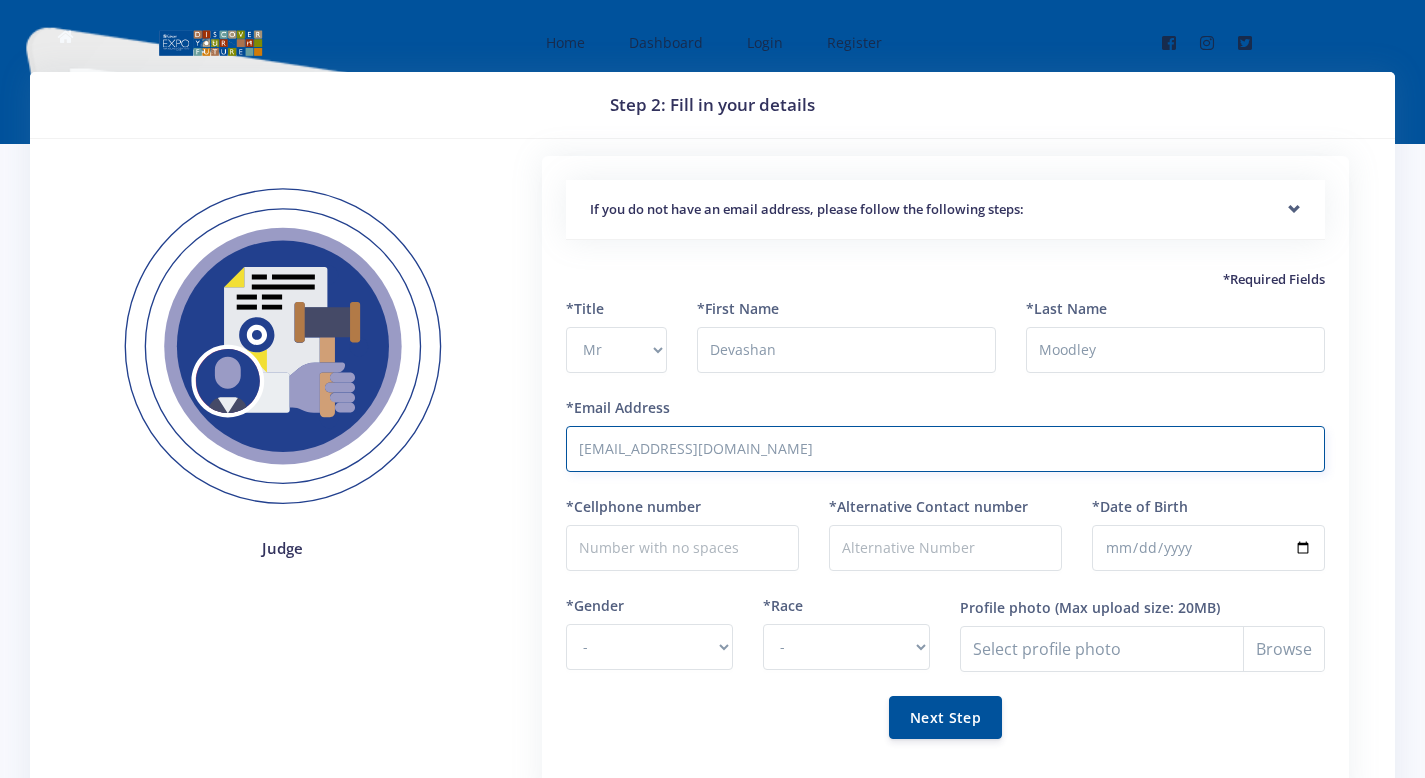 type on "[EMAIL_ADDRESS][DOMAIN_NAME]" 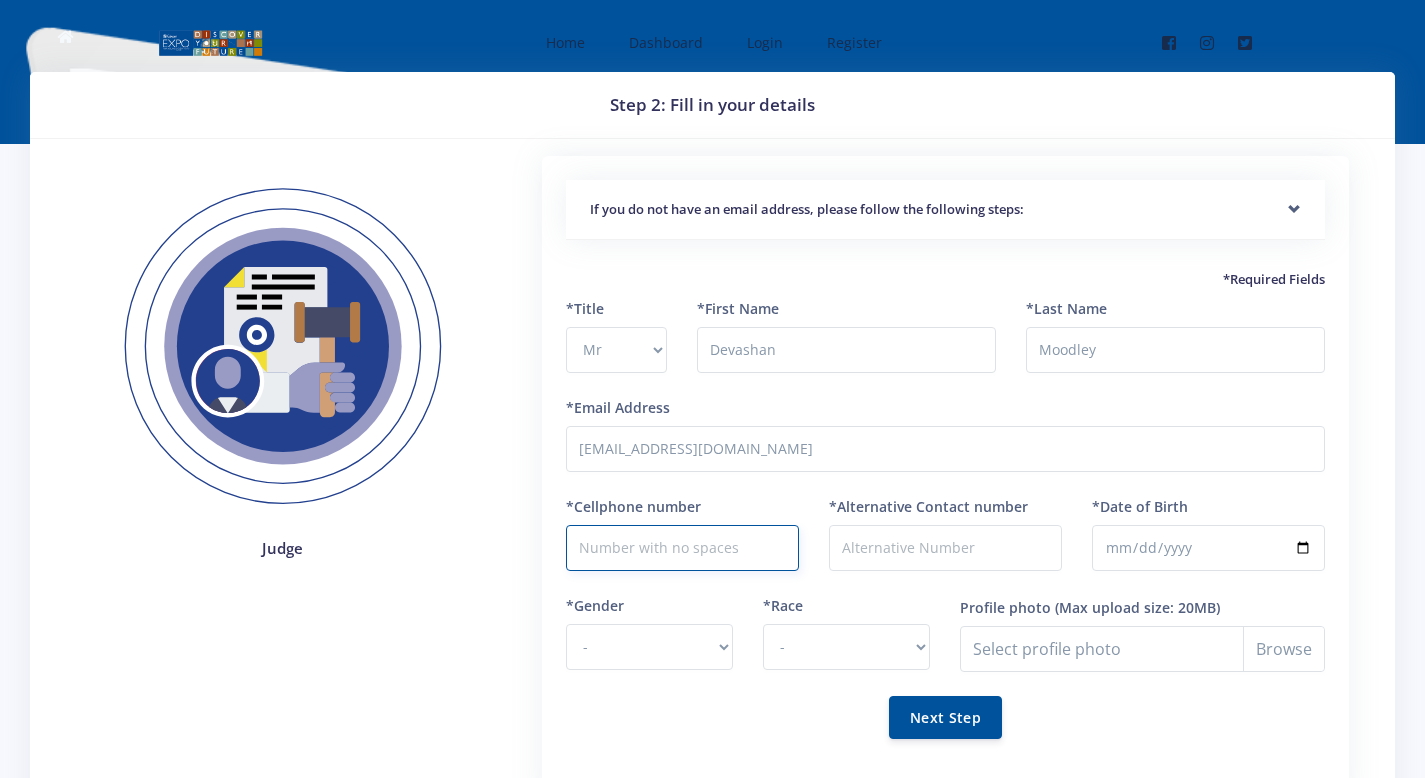 click on "*Cellphone number" at bounding box center (682, 548) 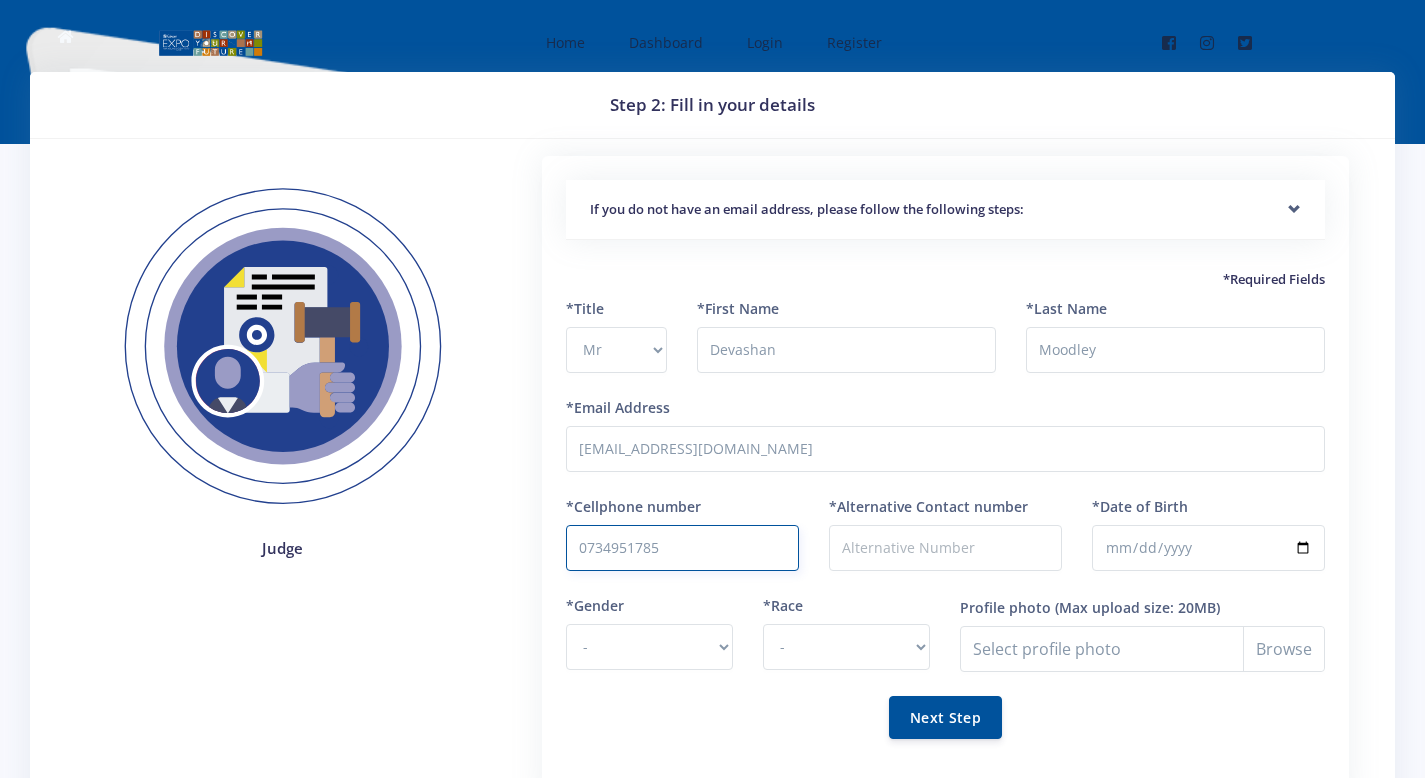 type on "0734951785" 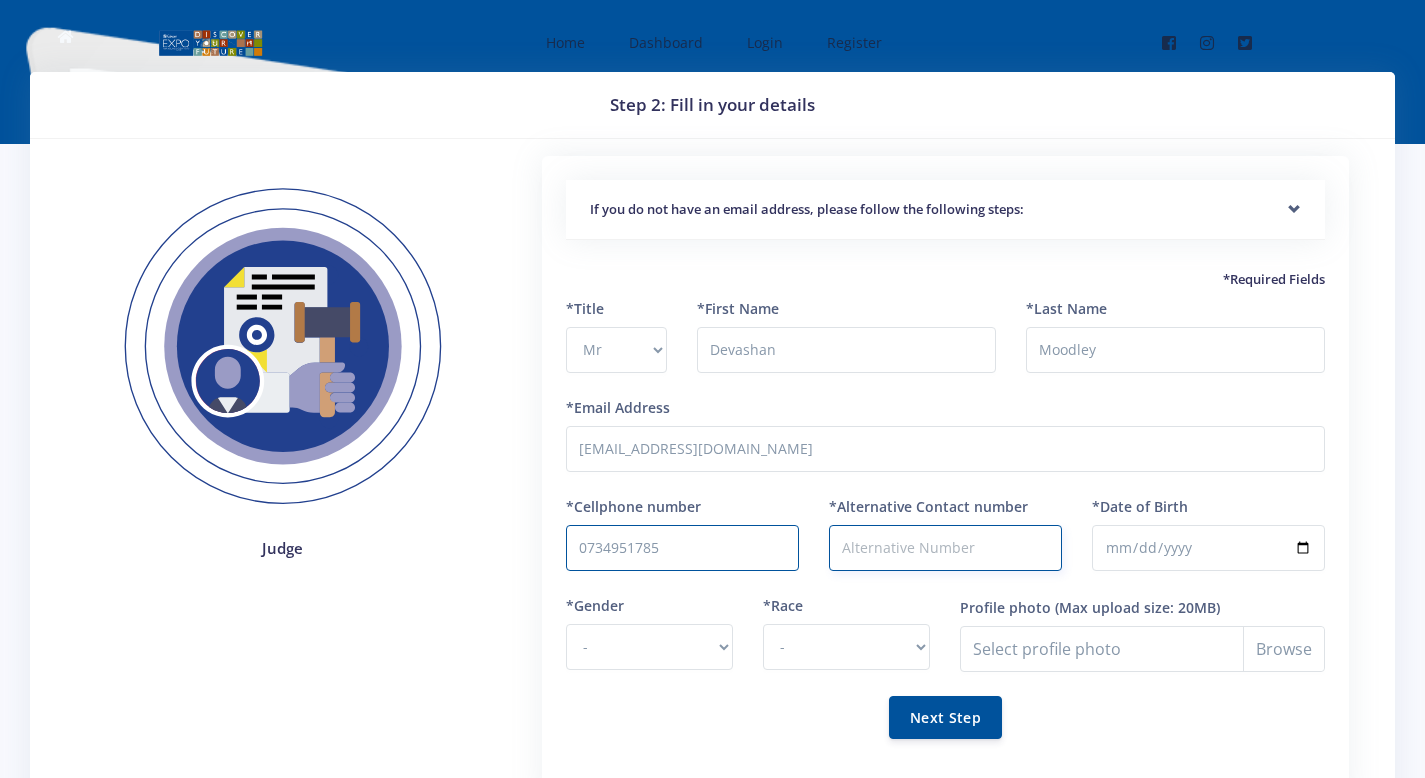 click on "*Alternative Contact number" at bounding box center (945, 548) 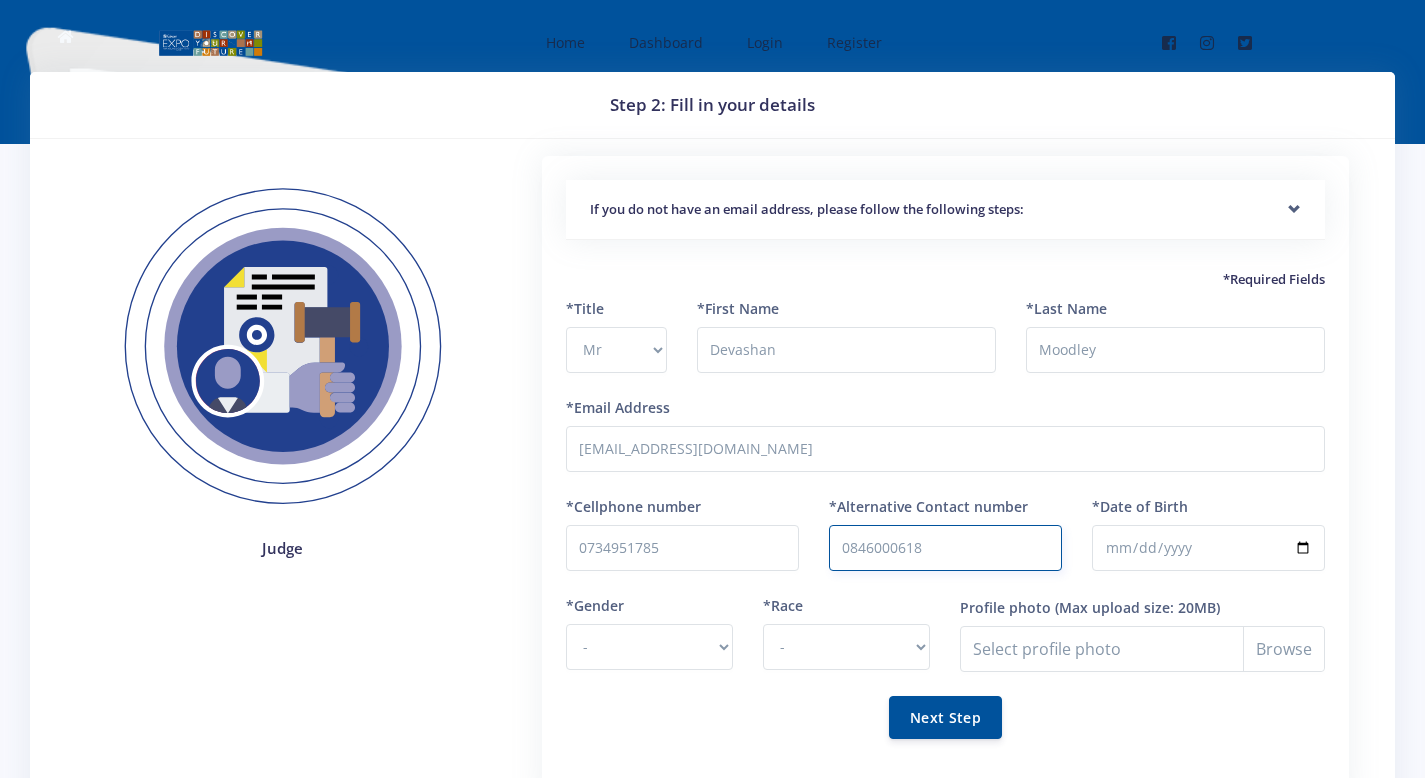 type on "0846000618" 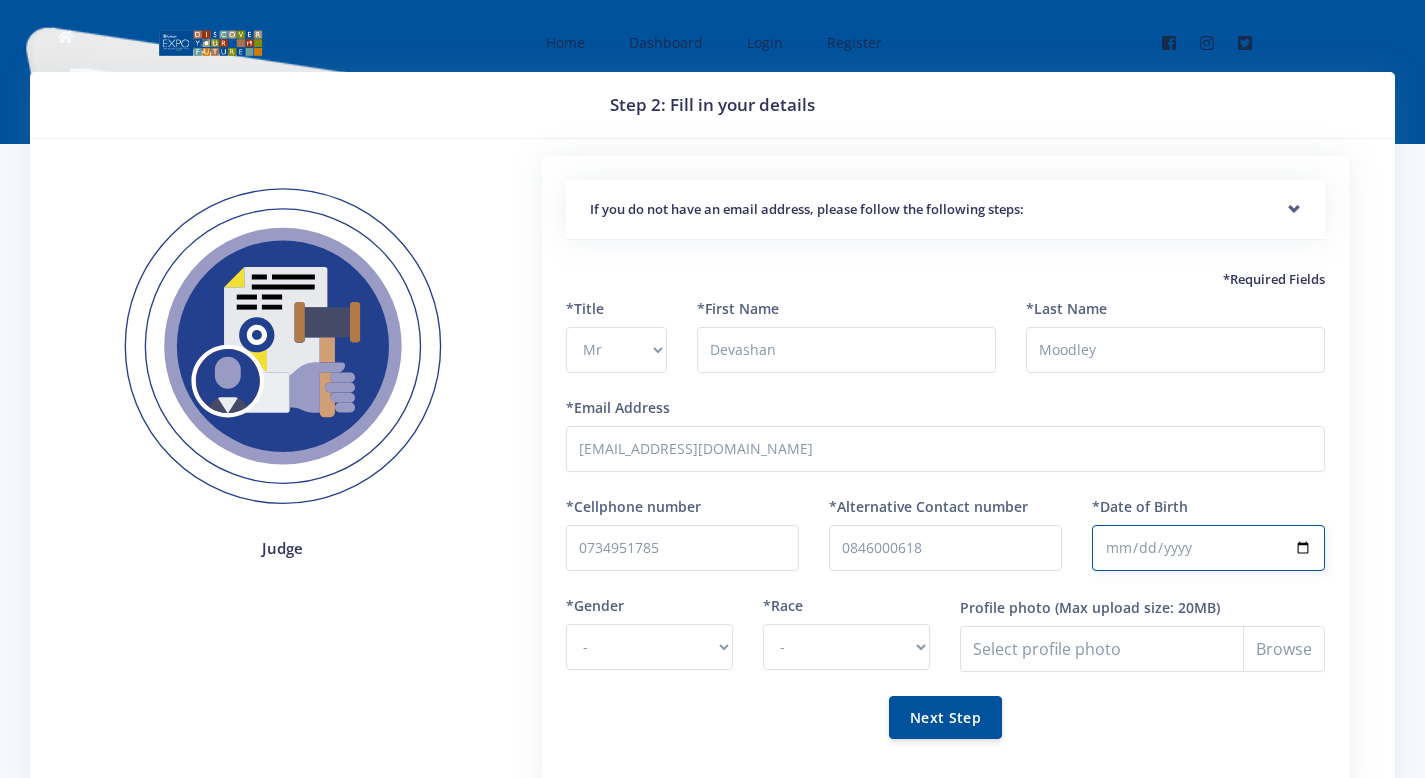 click on "*Date of Birth" at bounding box center (1208, 548) 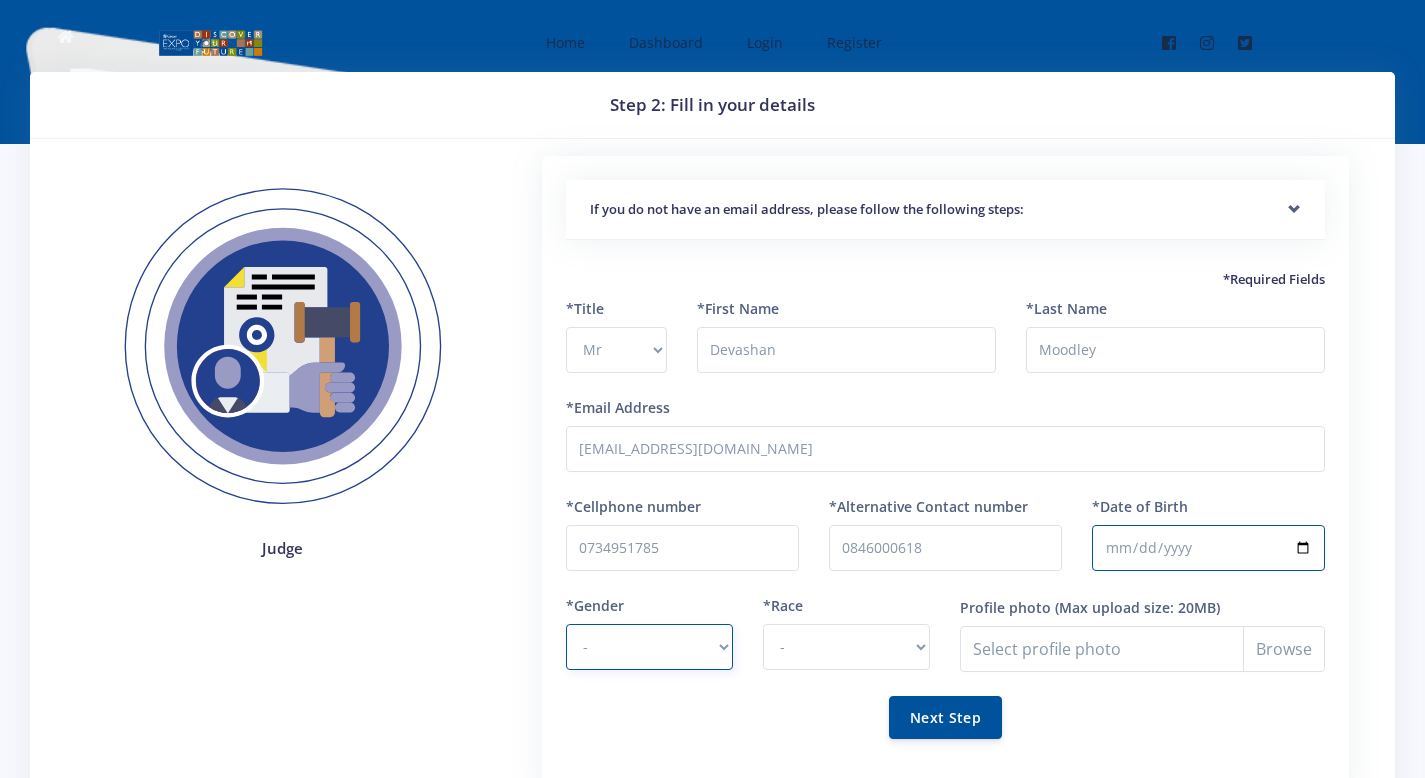 click on "-
[DEMOGRAPHIC_DATA]
[DEMOGRAPHIC_DATA]" at bounding box center [649, 647] 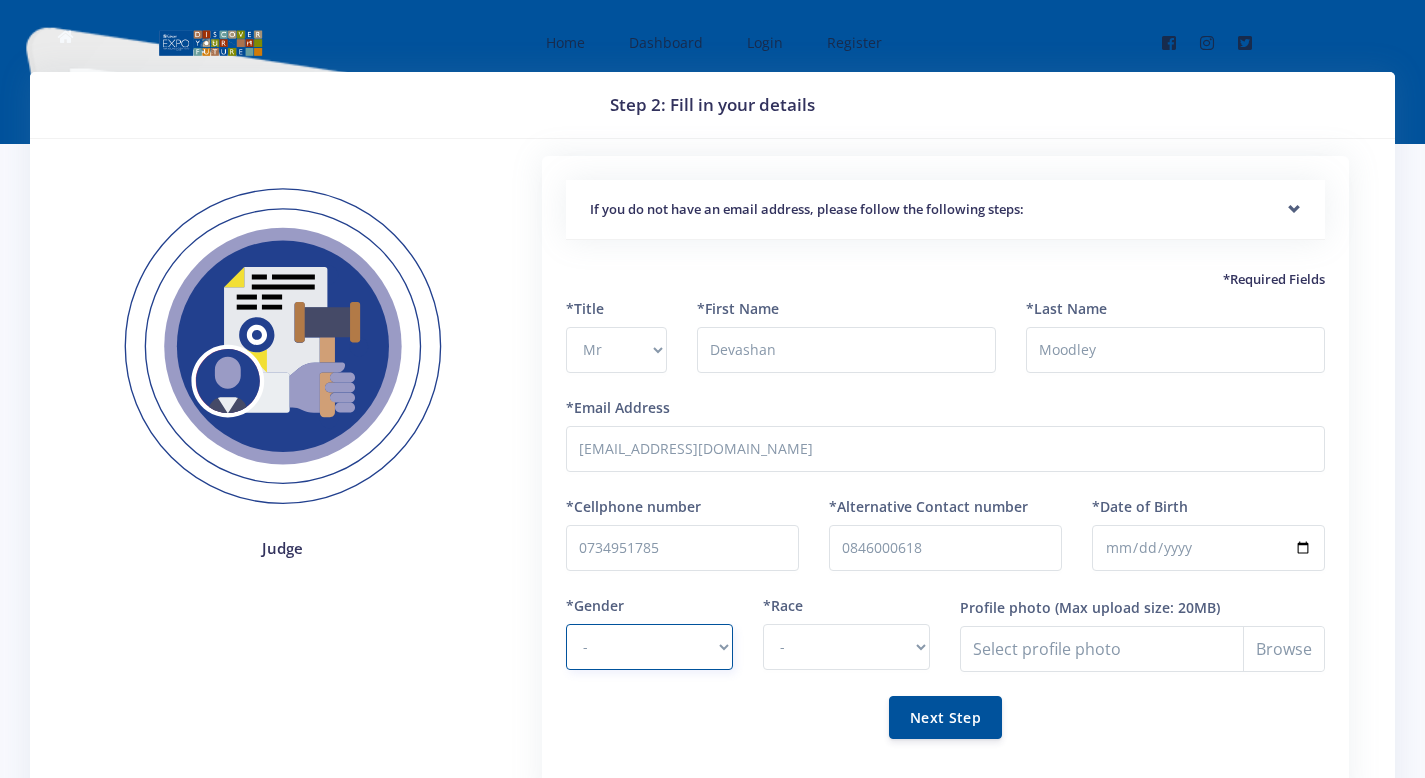 select on "M" 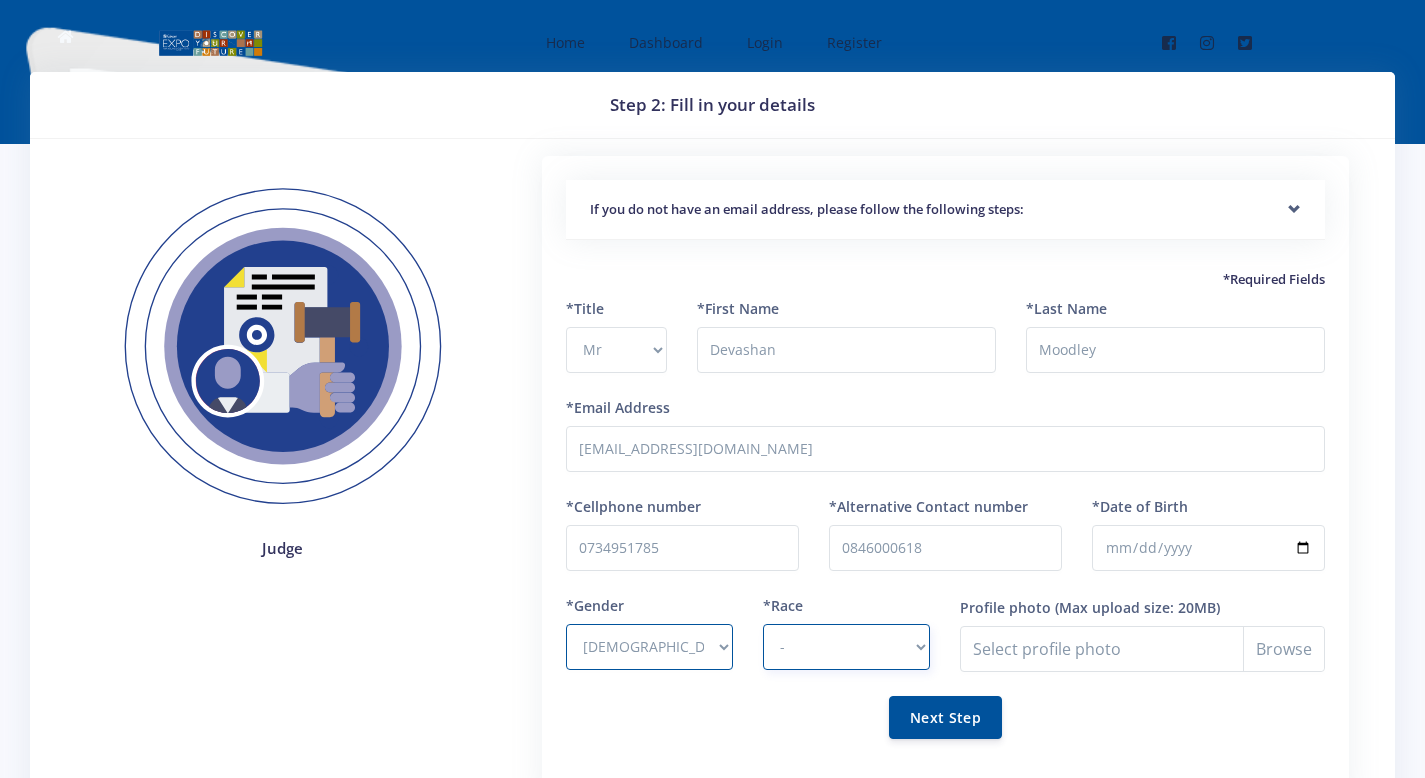click on "-
[DEMOGRAPHIC_DATA]
Coloured
Indian
White
Other" at bounding box center (846, 647) 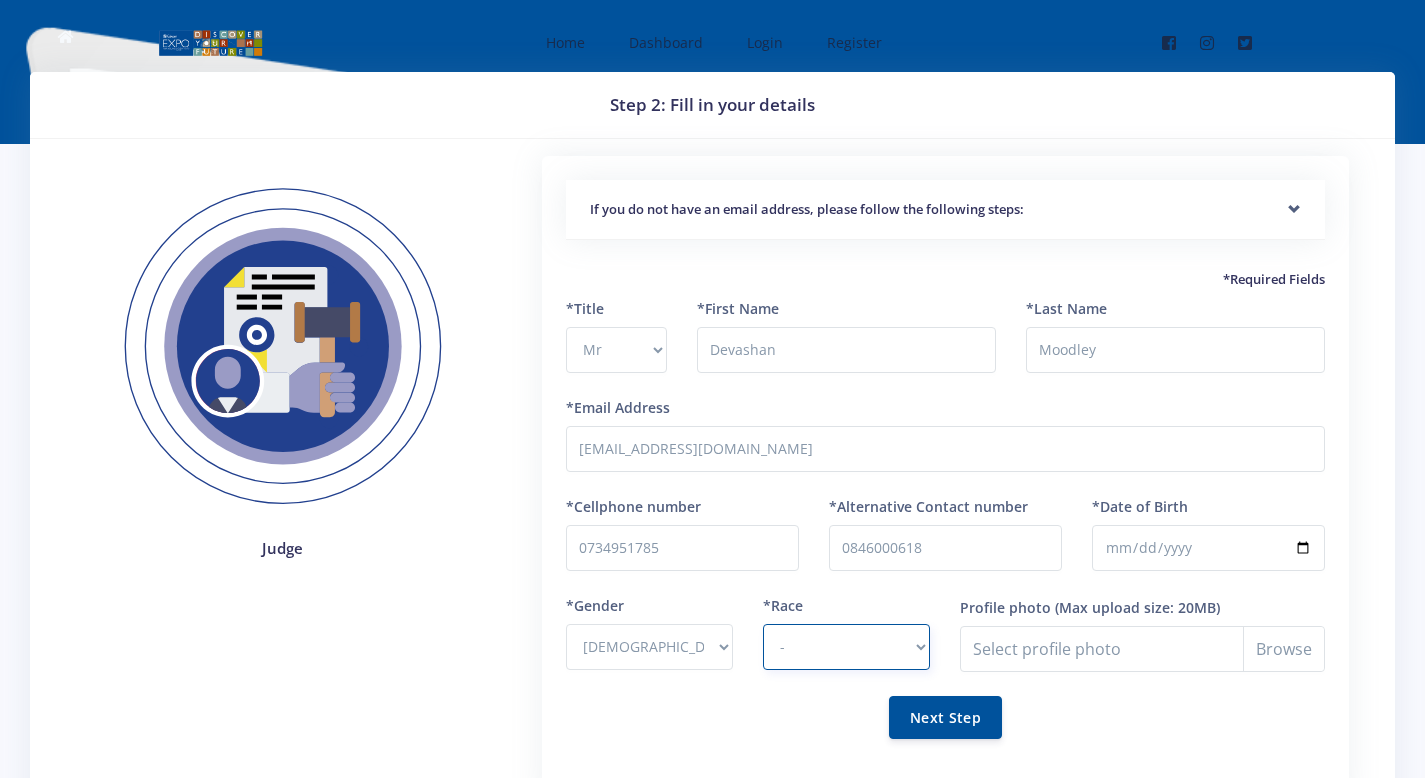 select on "[DEMOGRAPHIC_DATA]" 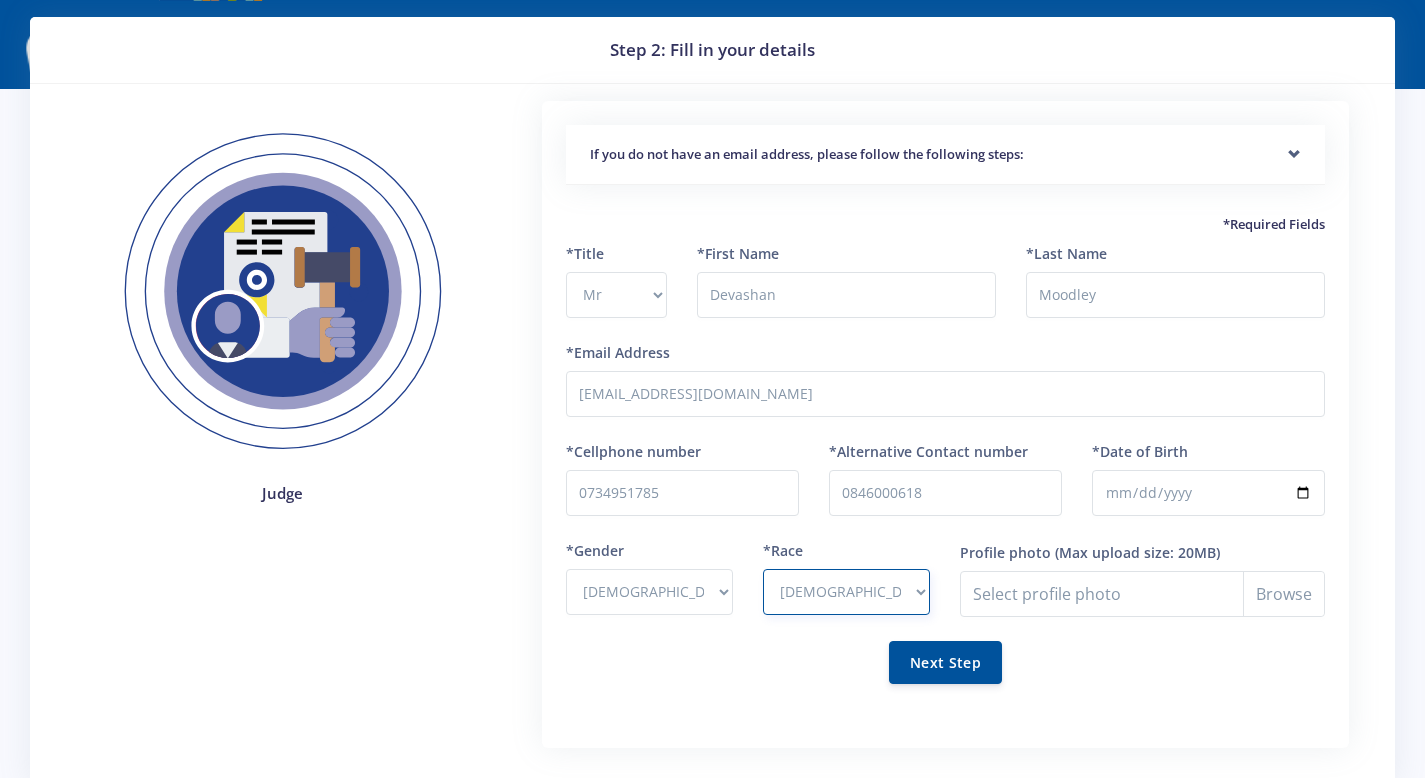 scroll, scrollTop: 68, scrollLeft: 0, axis: vertical 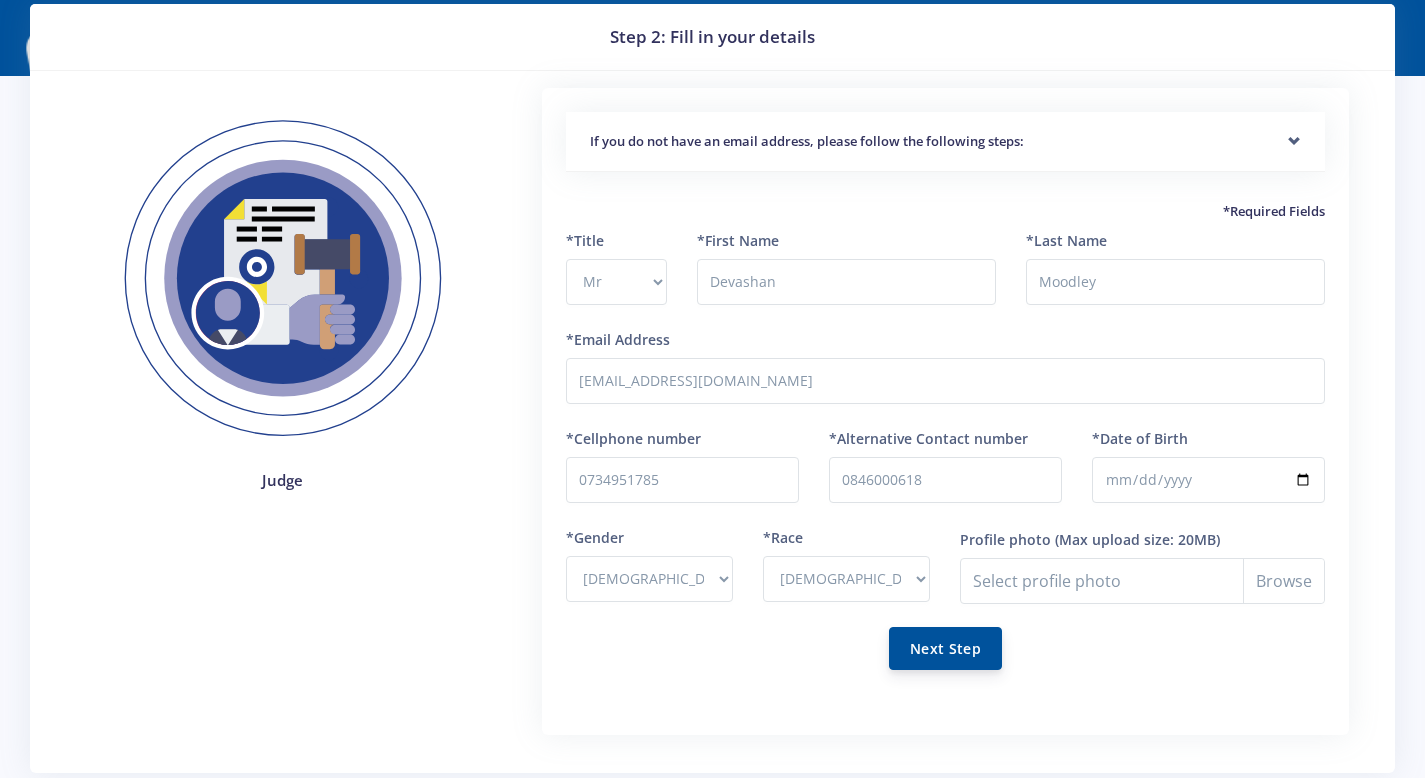 click on "Next
Step" at bounding box center [945, 648] 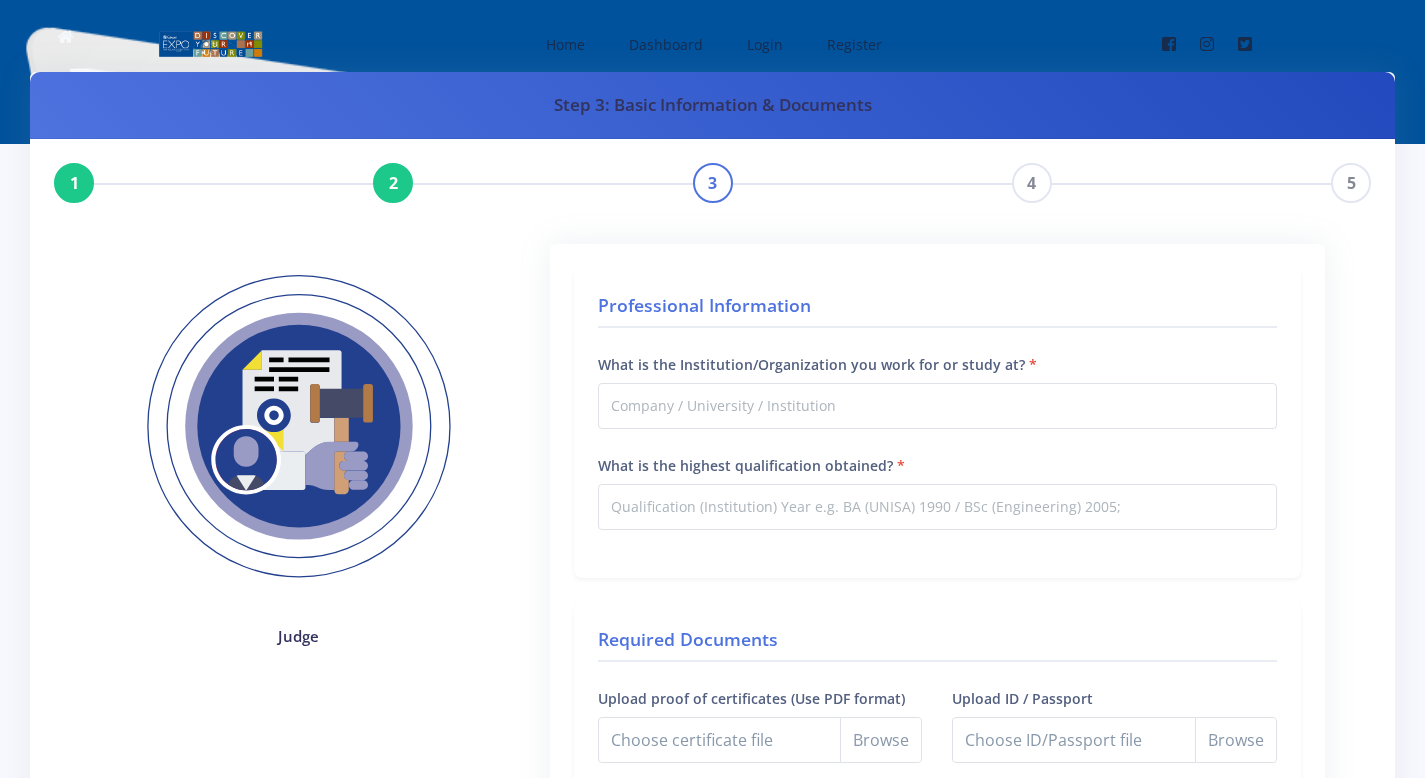 scroll, scrollTop: 0, scrollLeft: 0, axis: both 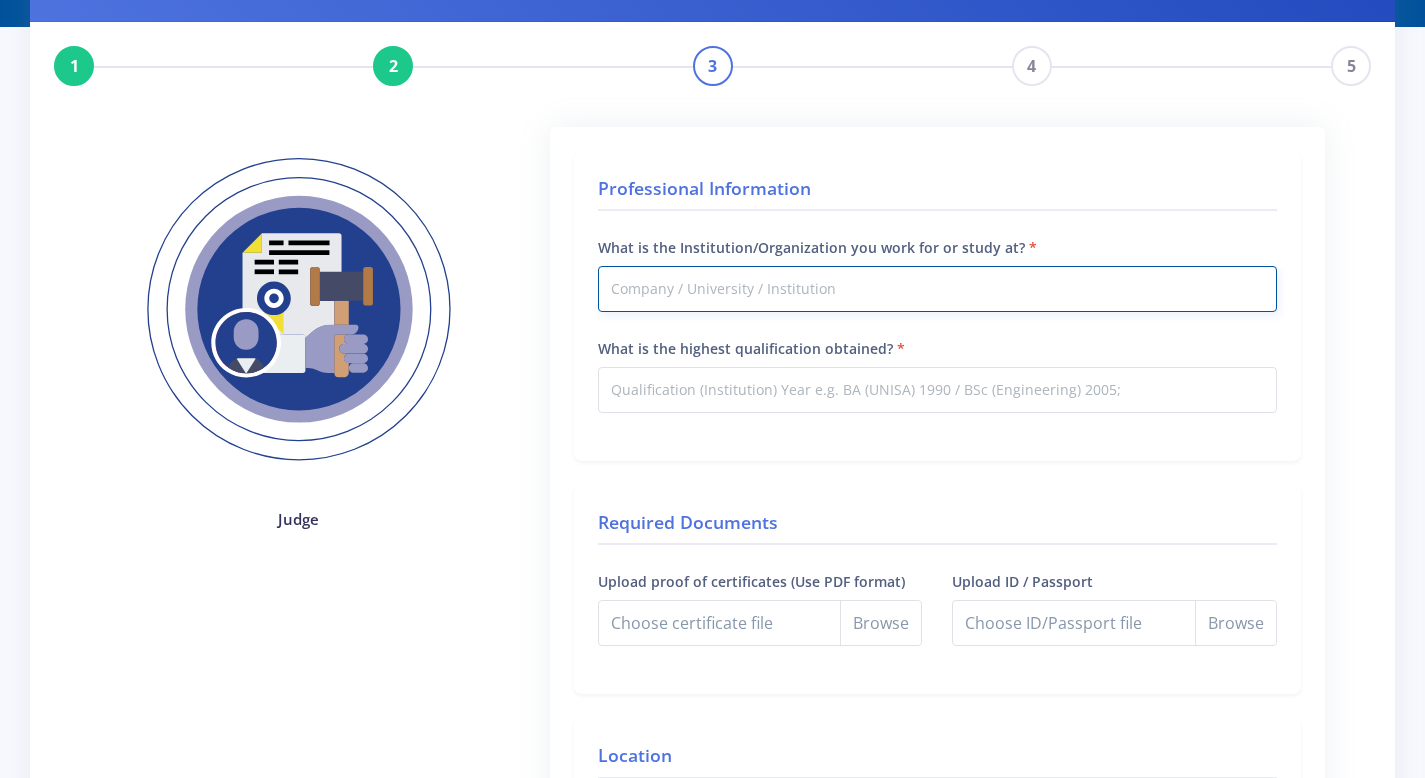 click on "What is the Institution/Organization you work for or study at?" at bounding box center [937, 289] 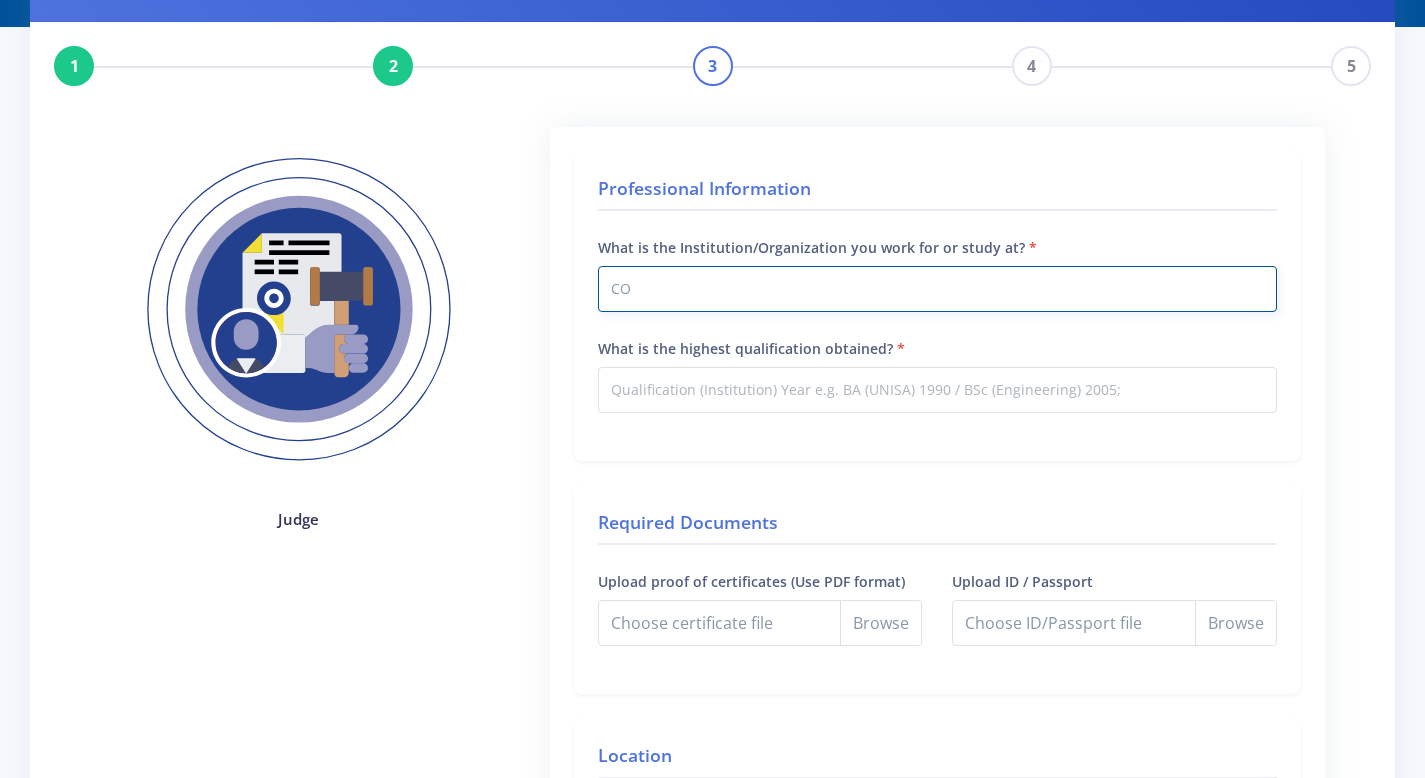 type on "C" 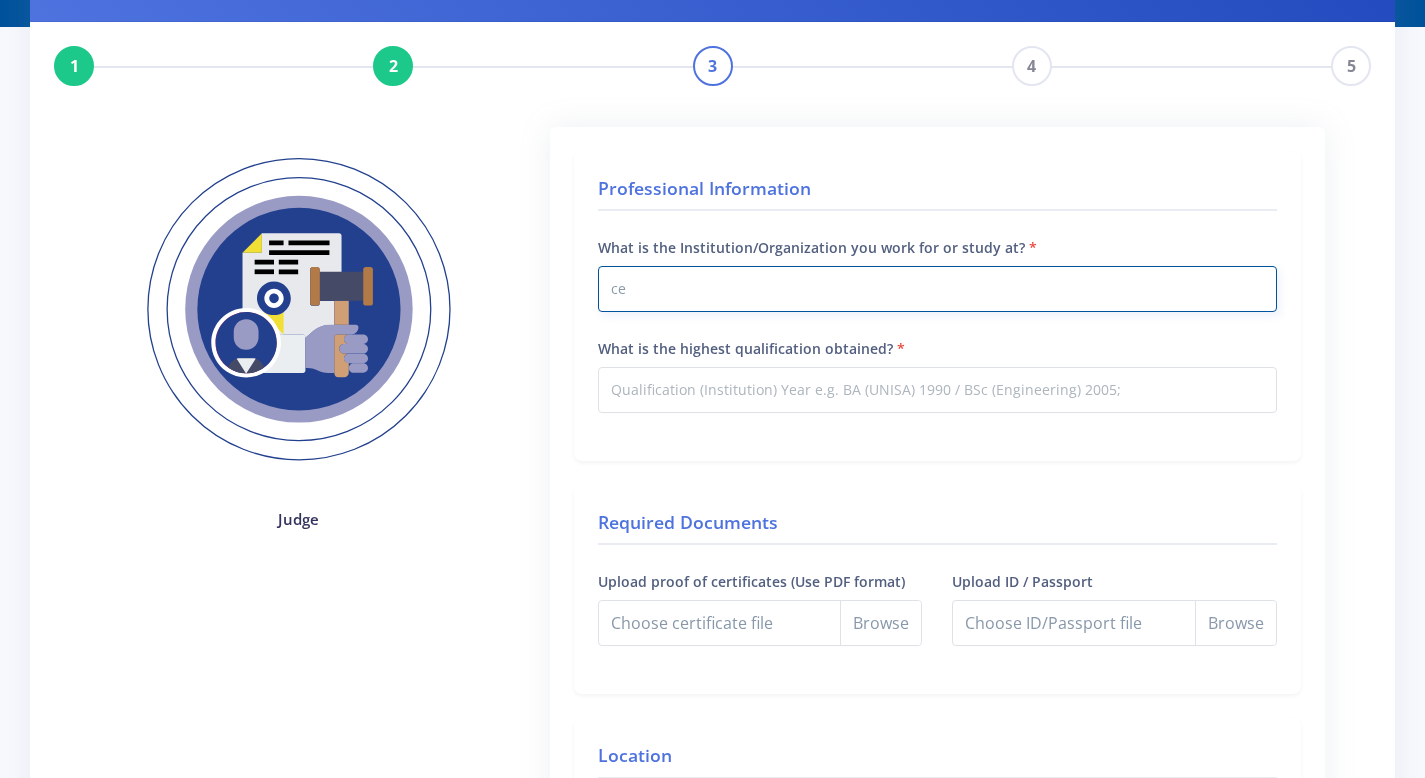 type on "c" 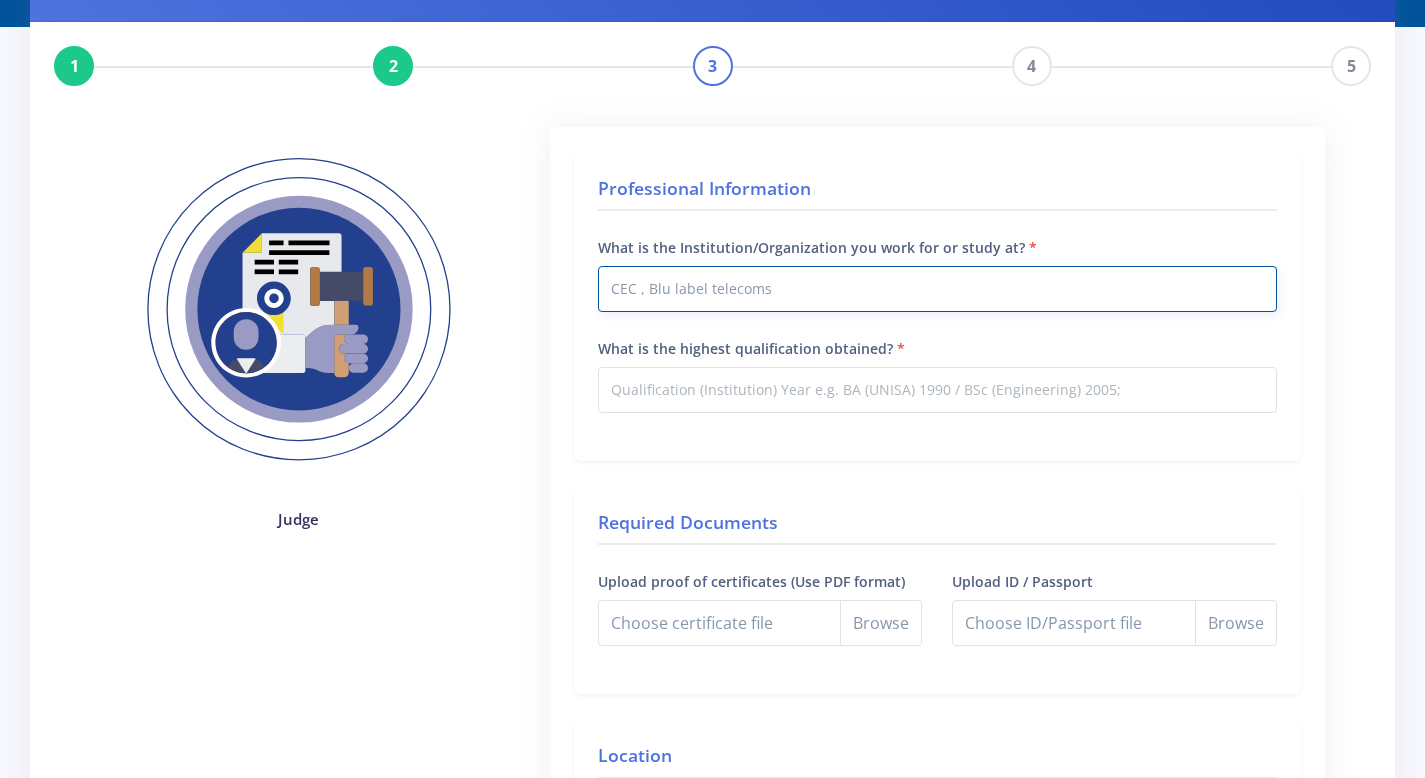 type on "CEC , Blu label telecoms" 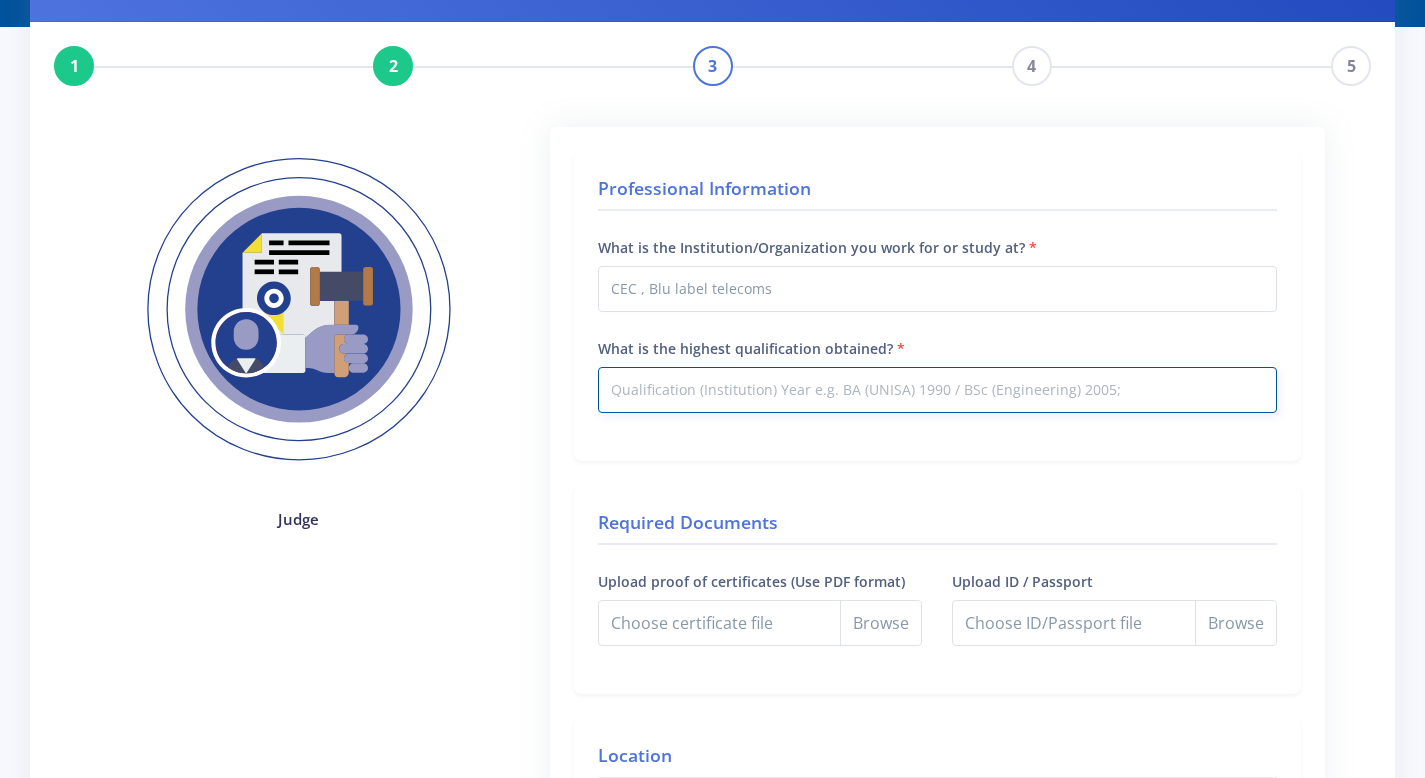 click on "What is the highest qualification obtained?" at bounding box center [937, 390] 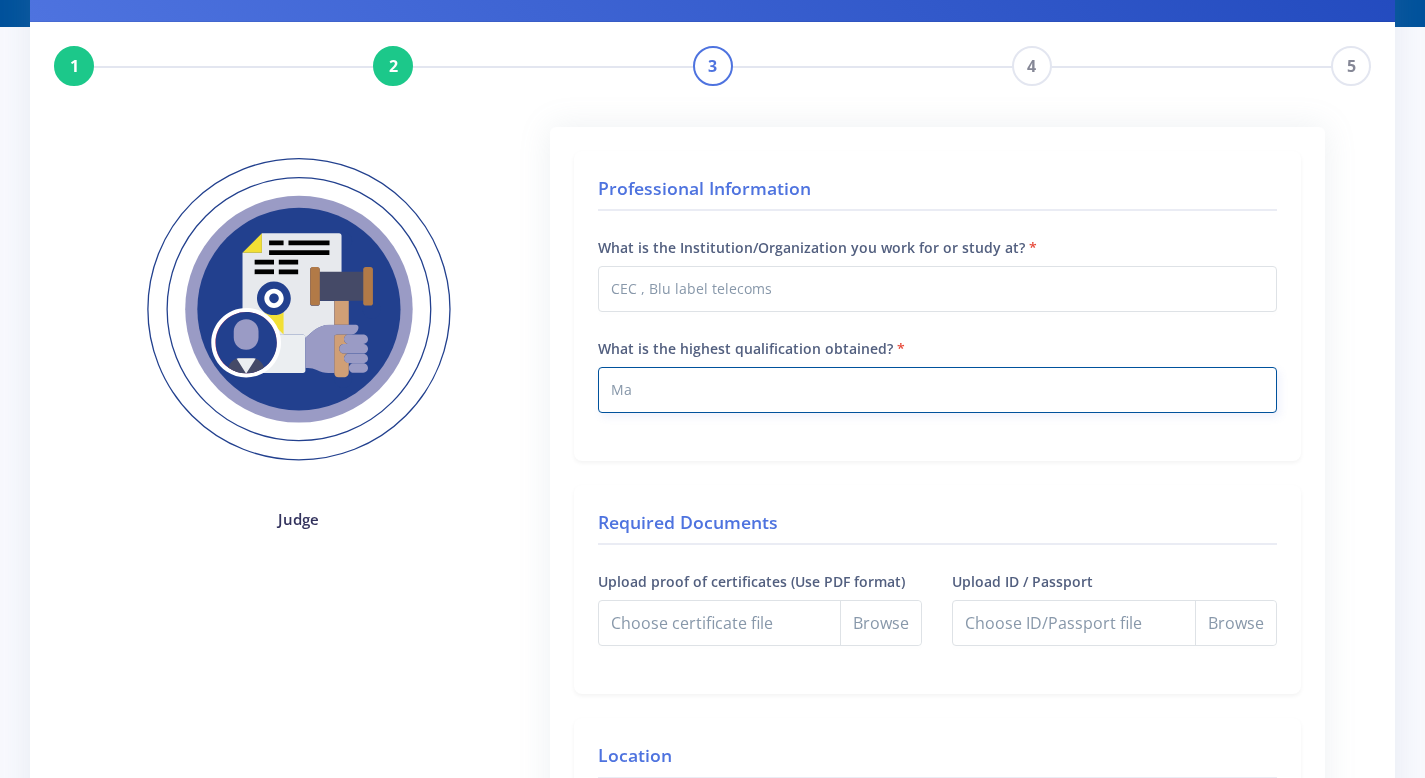 type on "M" 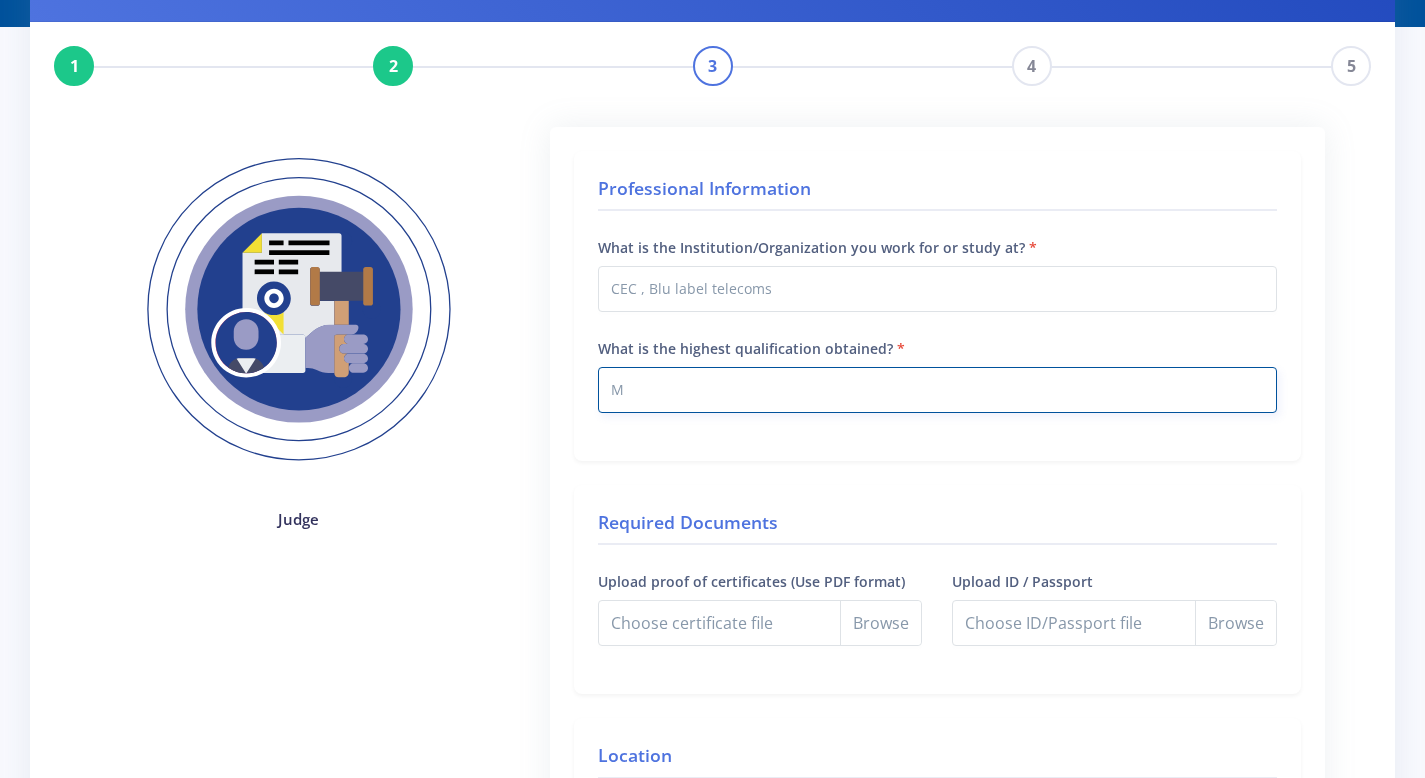 type 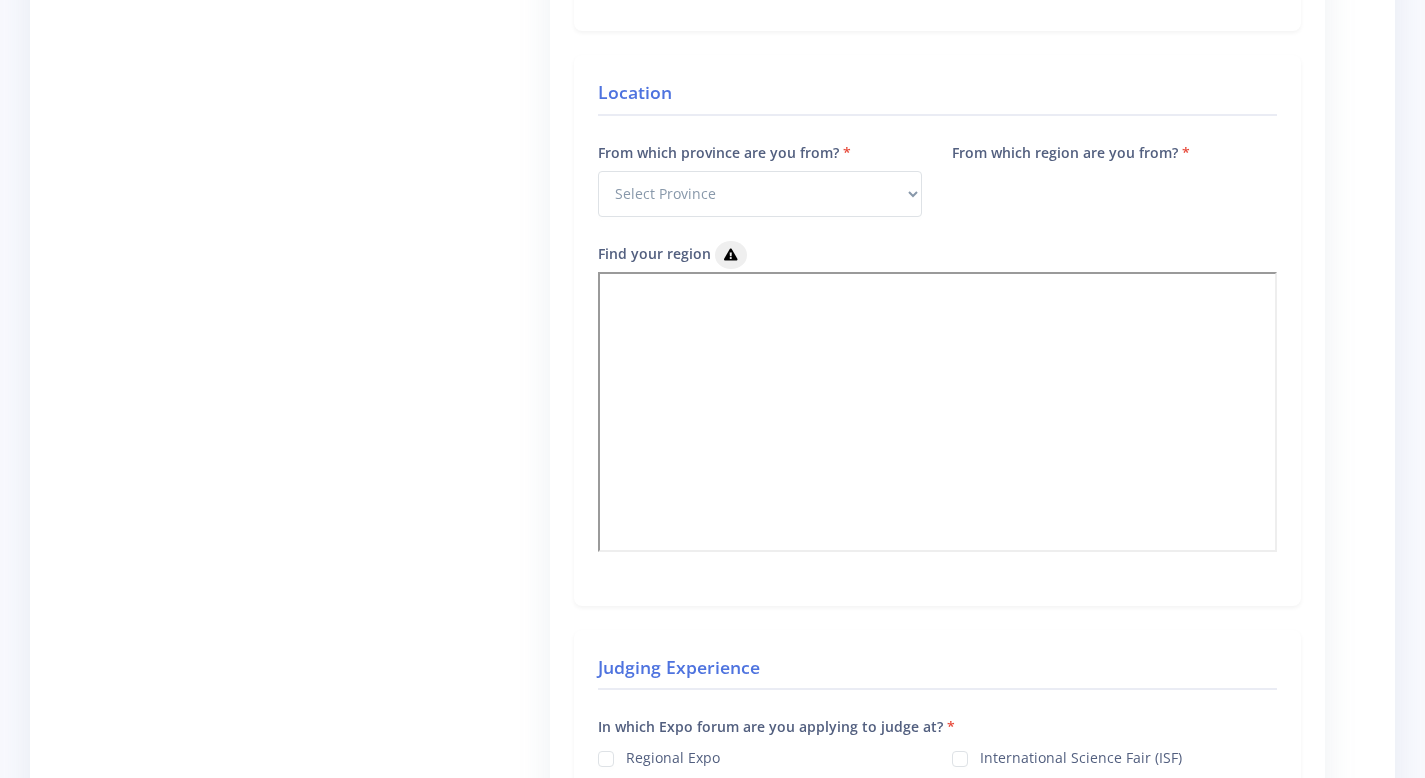 scroll, scrollTop: 783, scrollLeft: 0, axis: vertical 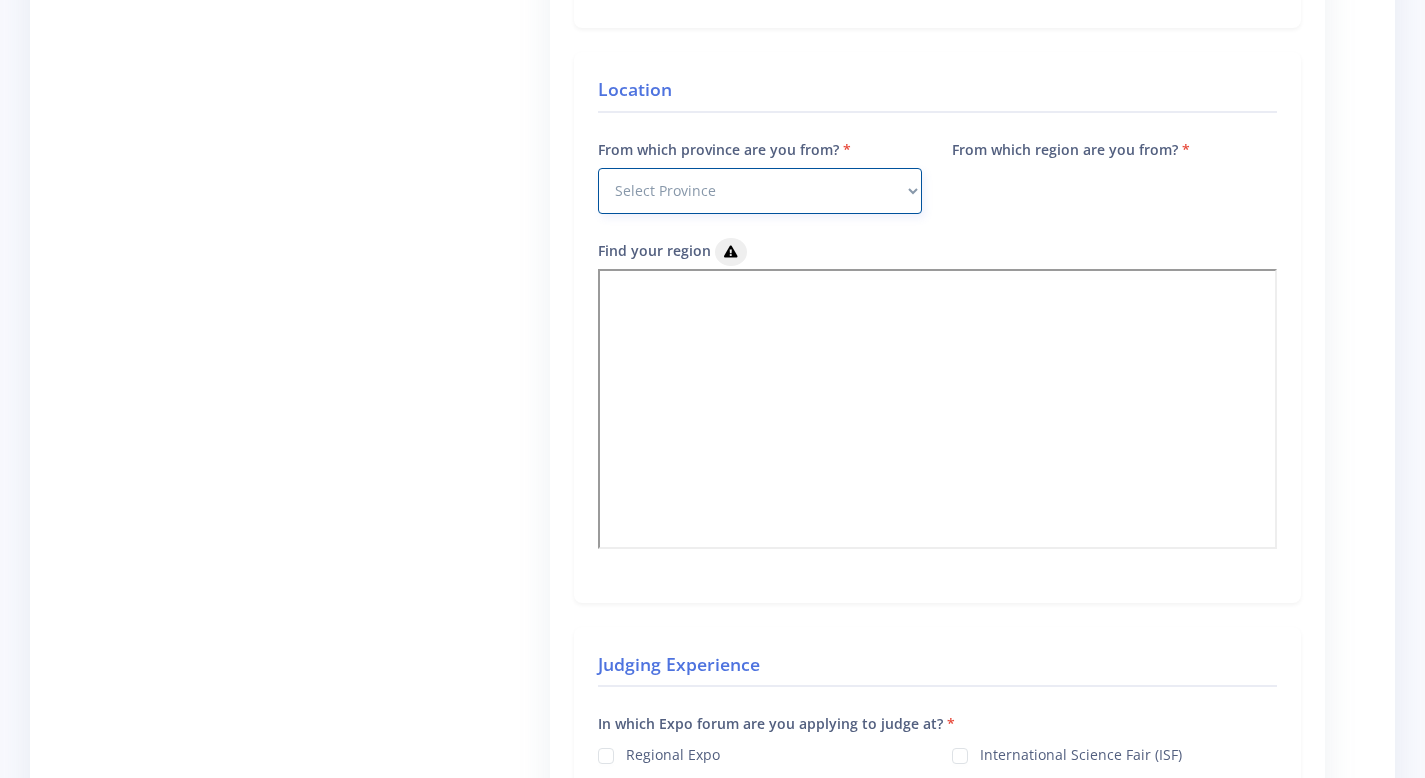 click on "Select Province
Western Cape
Eastern Cape
Northern Cape
North West
Free State" at bounding box center (760, 191) 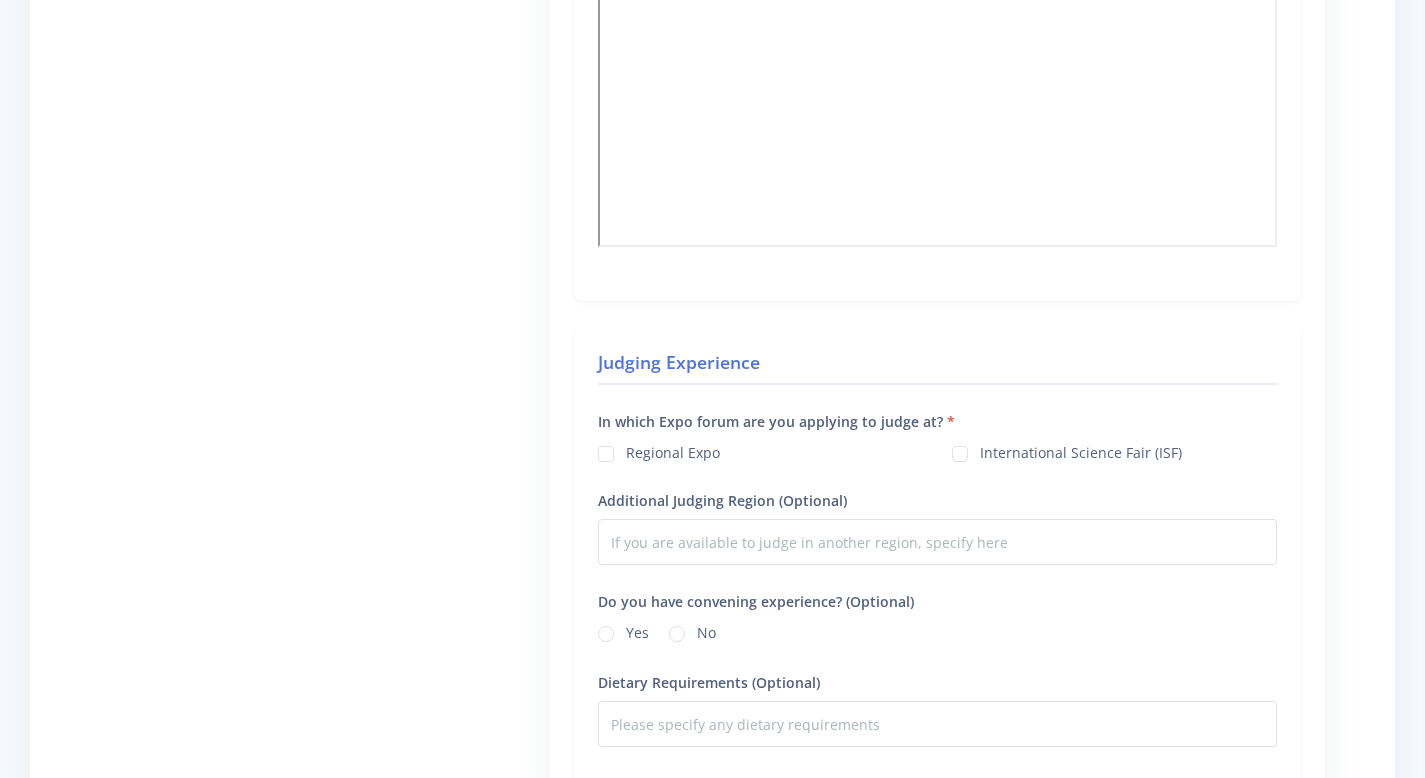 scroll, scrollTop: 1557, scrollLeft: 0, axis: vertical 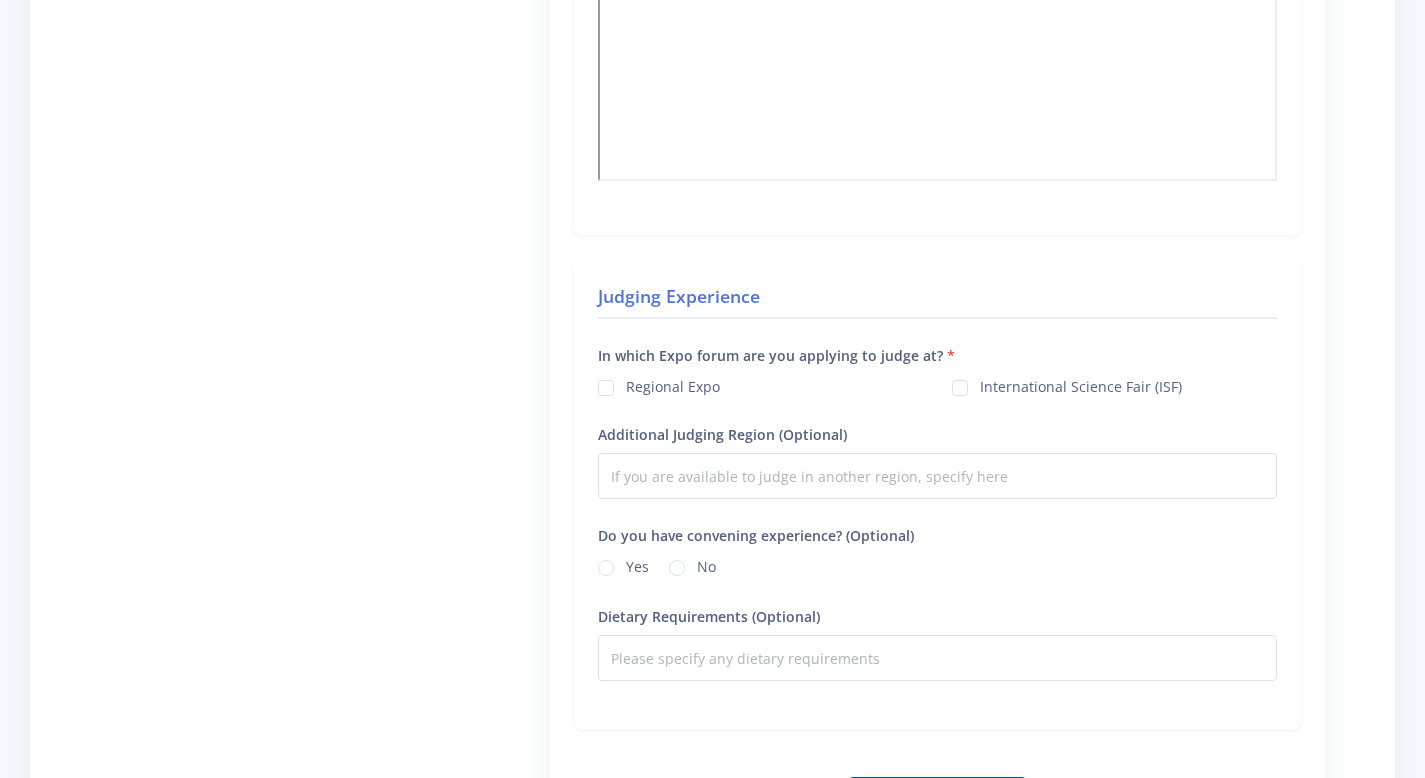 click on "Regional Expo" at bounding box center [673, 384] 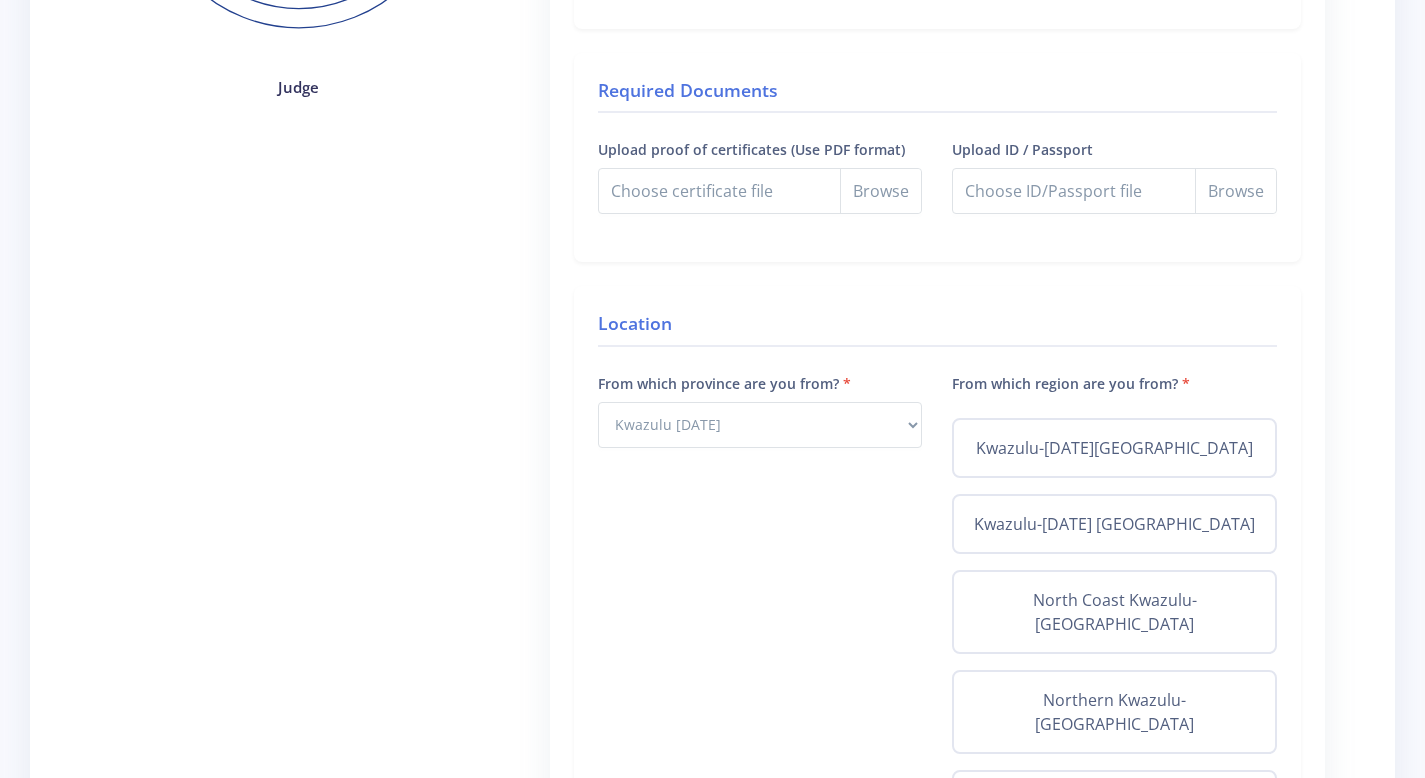 scroll, scrollTop: 732, scrollLeft: 0, axis: vertical 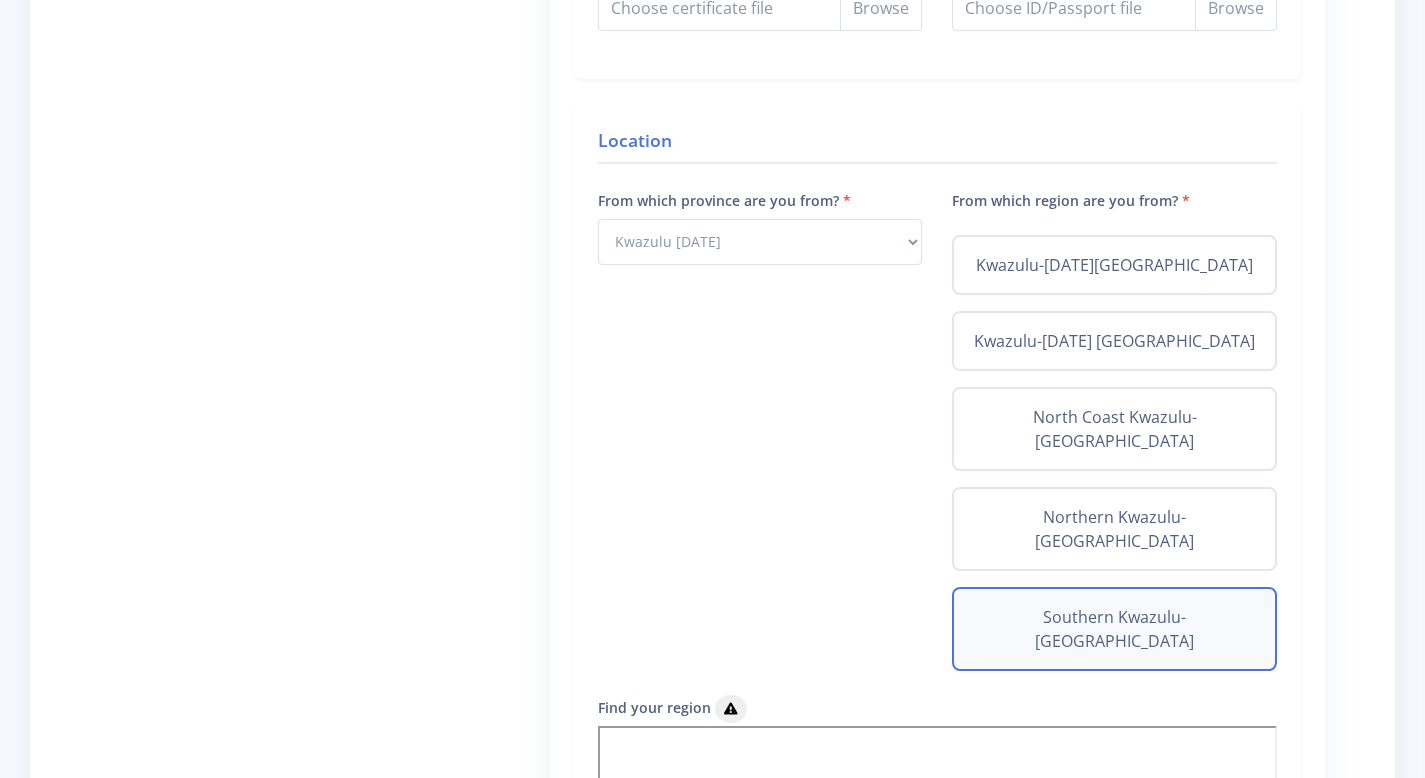 click on "Southern Kwazulu-Natal" at bounding box center [1114, 629] 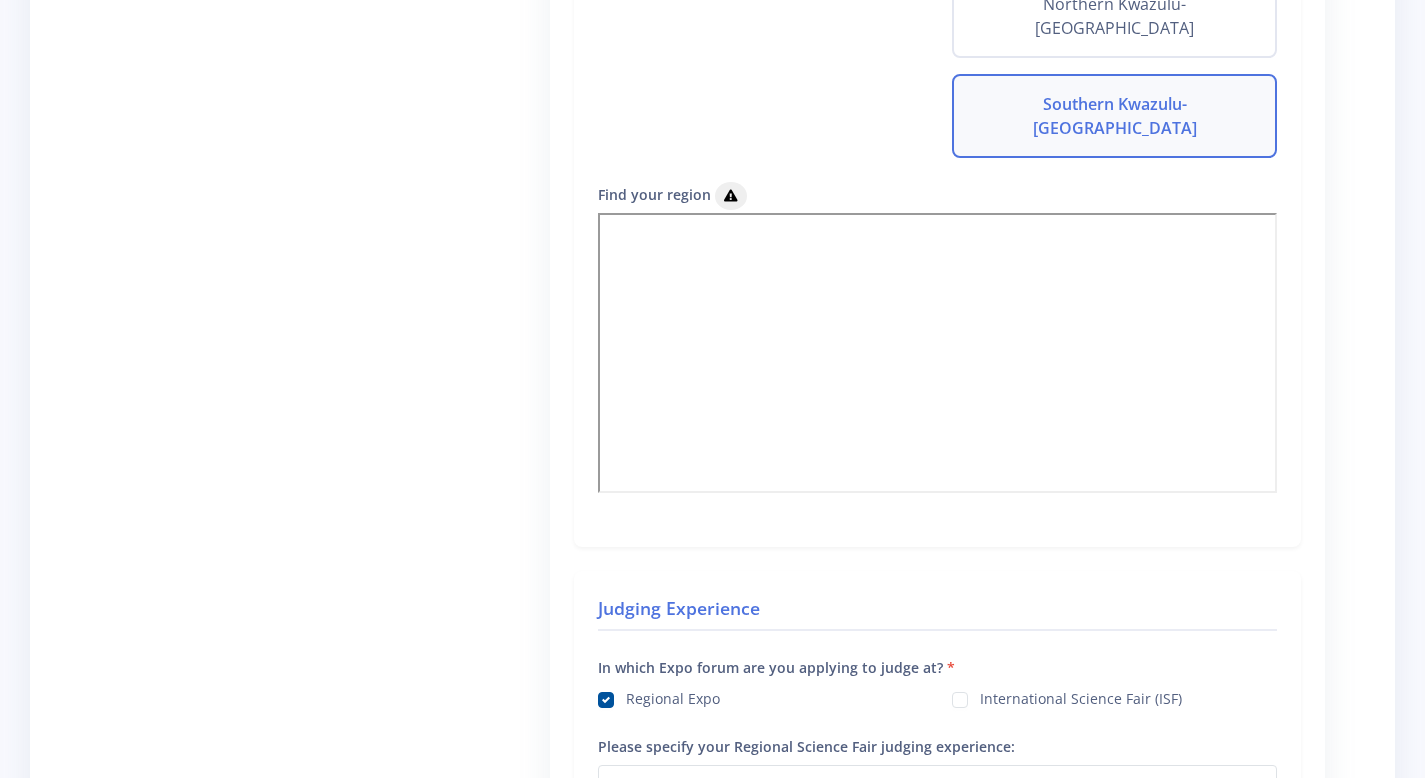 scroll, scrollTop: 1248, scrollLeft: 0, axis: vertical 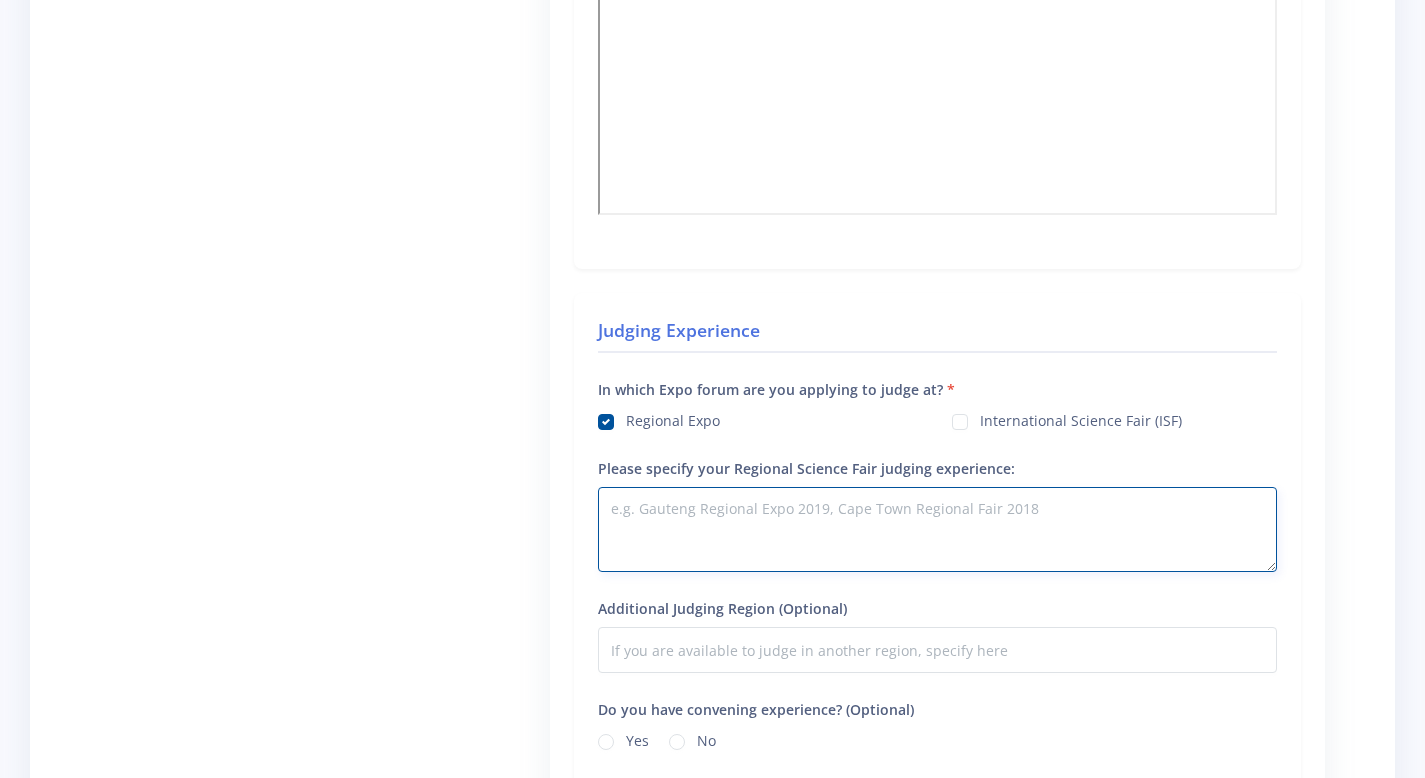 click on "Please specify your Regional Science Fair judging experience:" at bounding box center [937, 529] 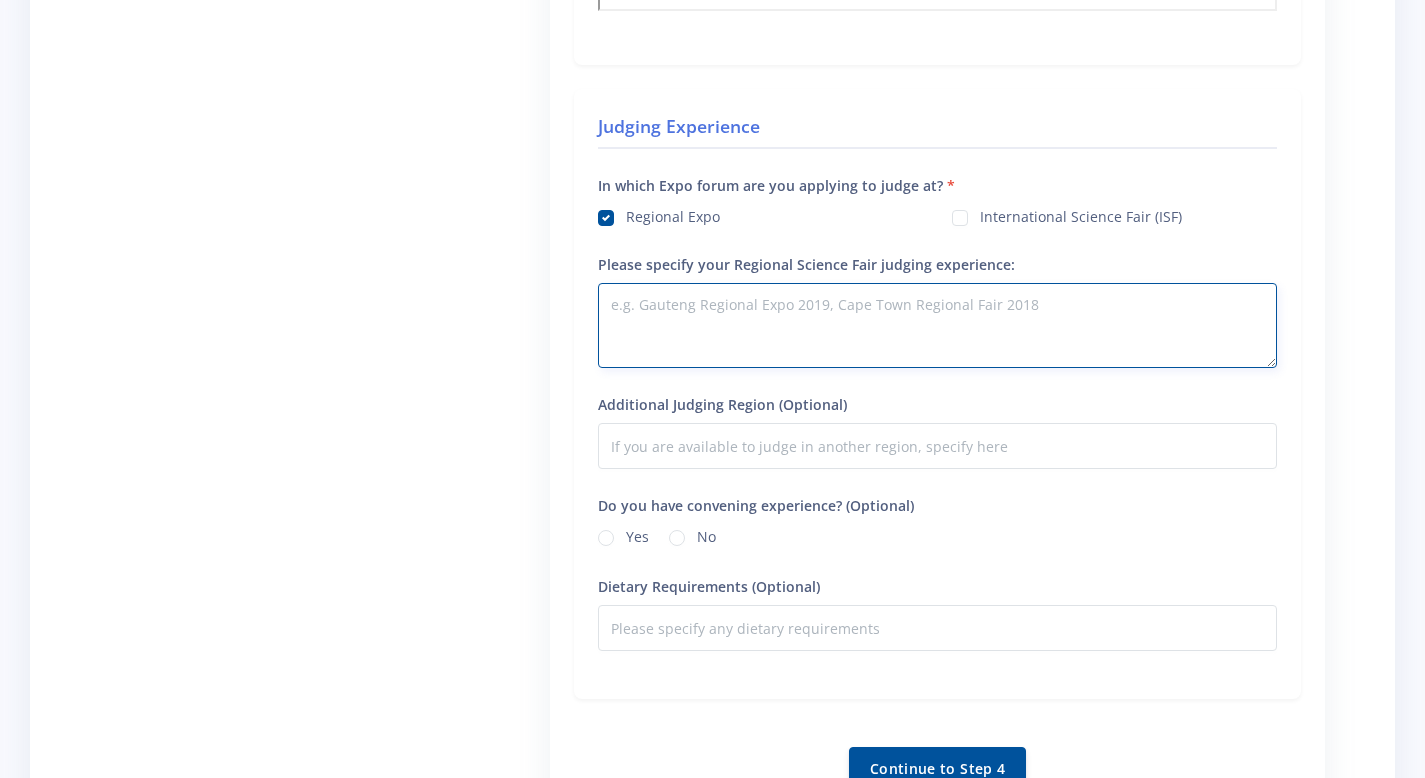 drag, startPoint x: 1439, startPoint y: 509, endPoint x: 1418, endPoint y: 555, distance: 50.566788 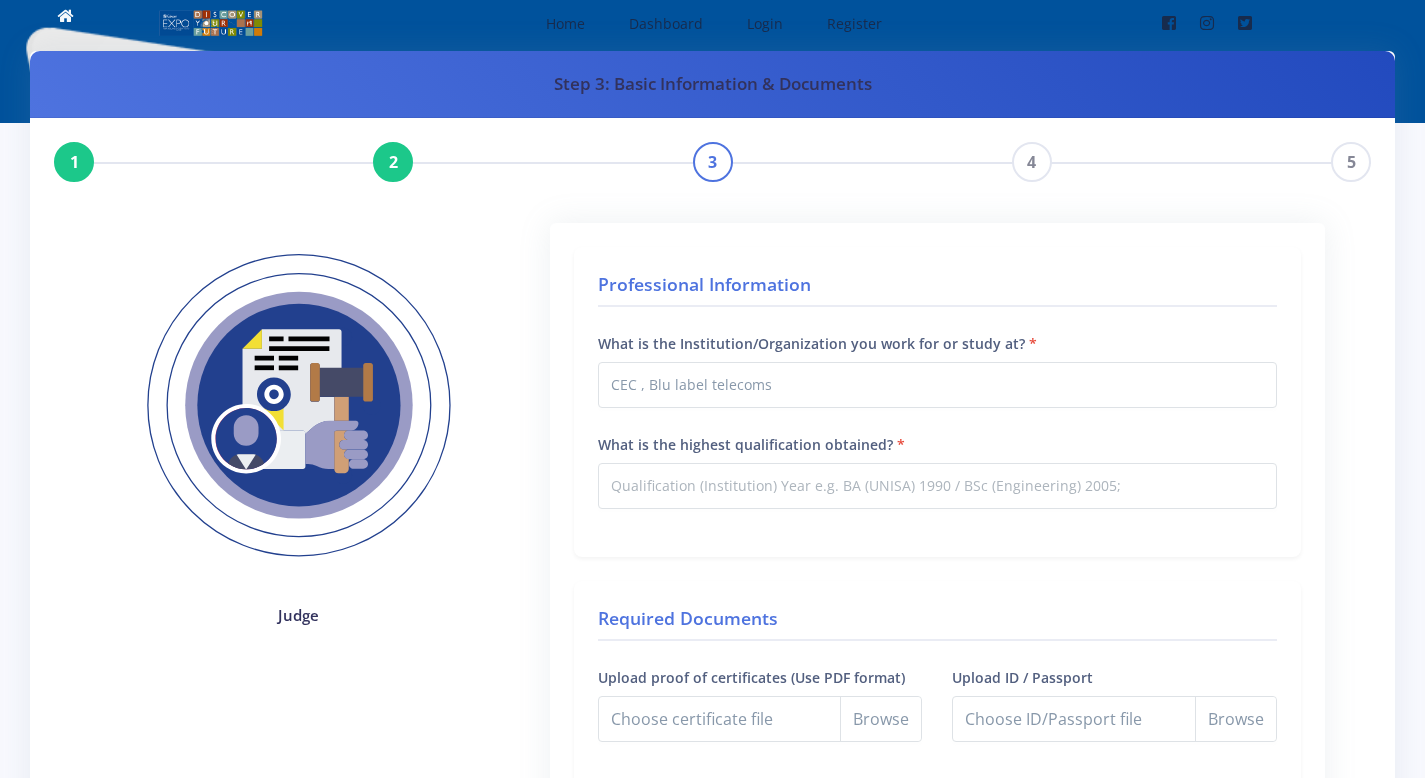 scroll, scrollTop: 0, scrollLeft: 0, axis: both 